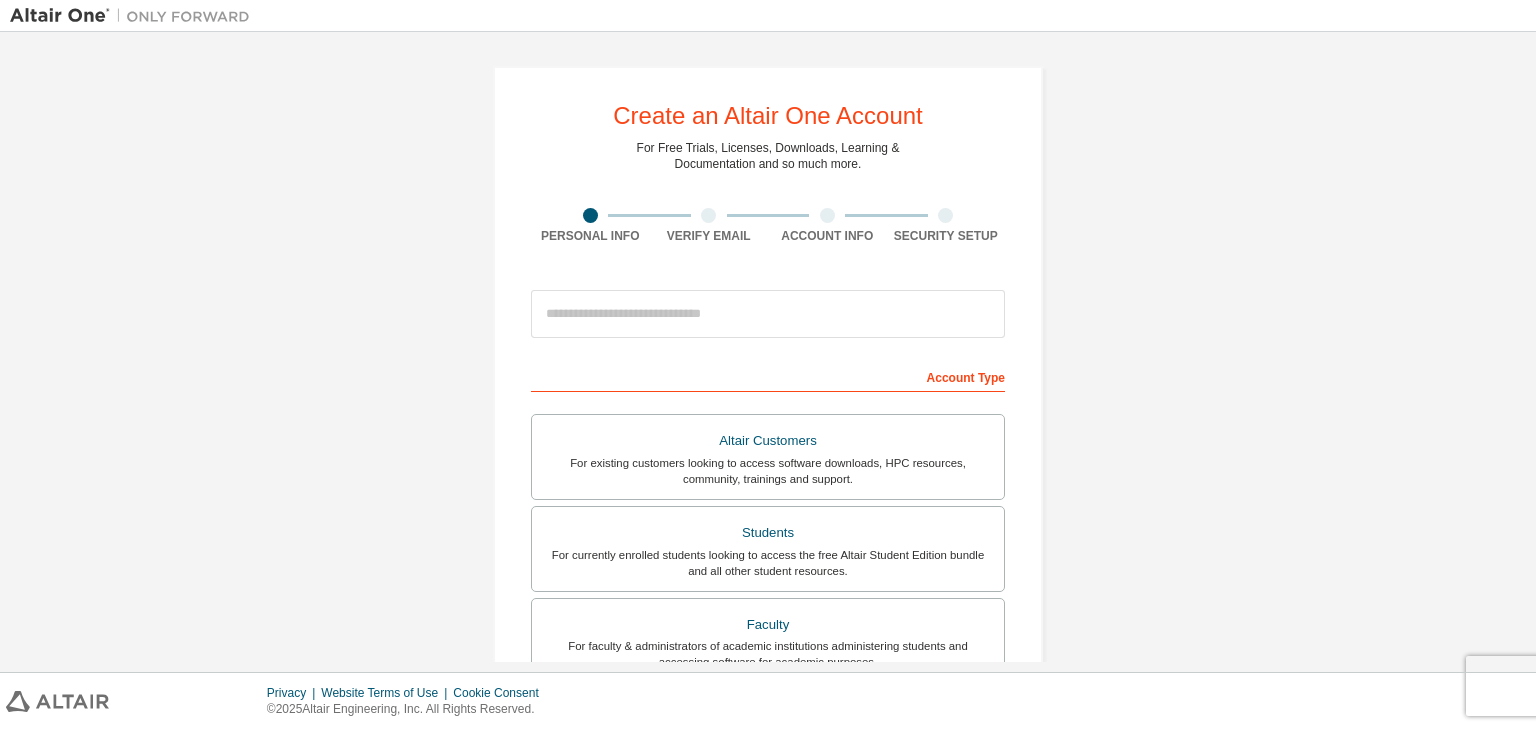 scroll, scrollTop: 0, scrollLeft: 0, axis: both 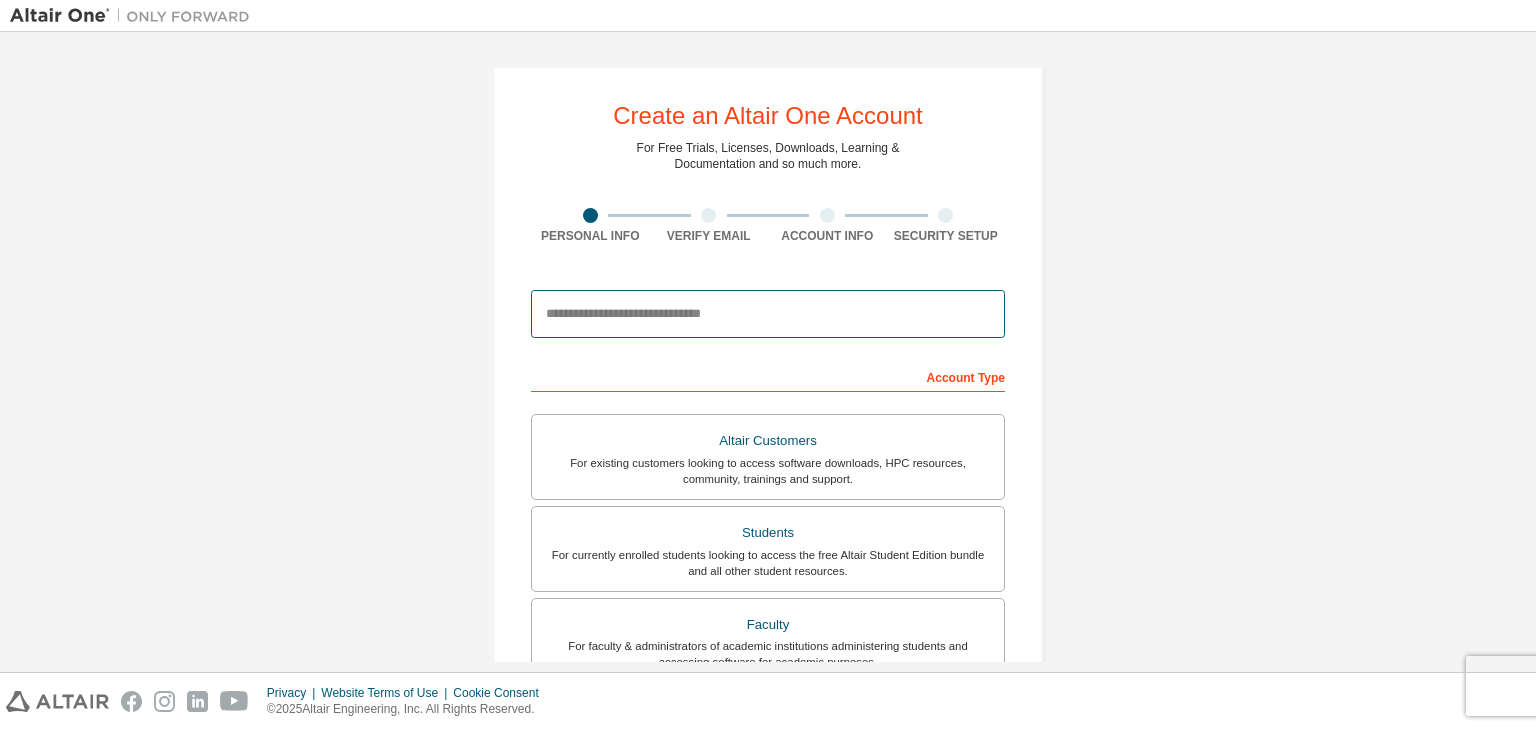 click at bounding box center (768, 314) 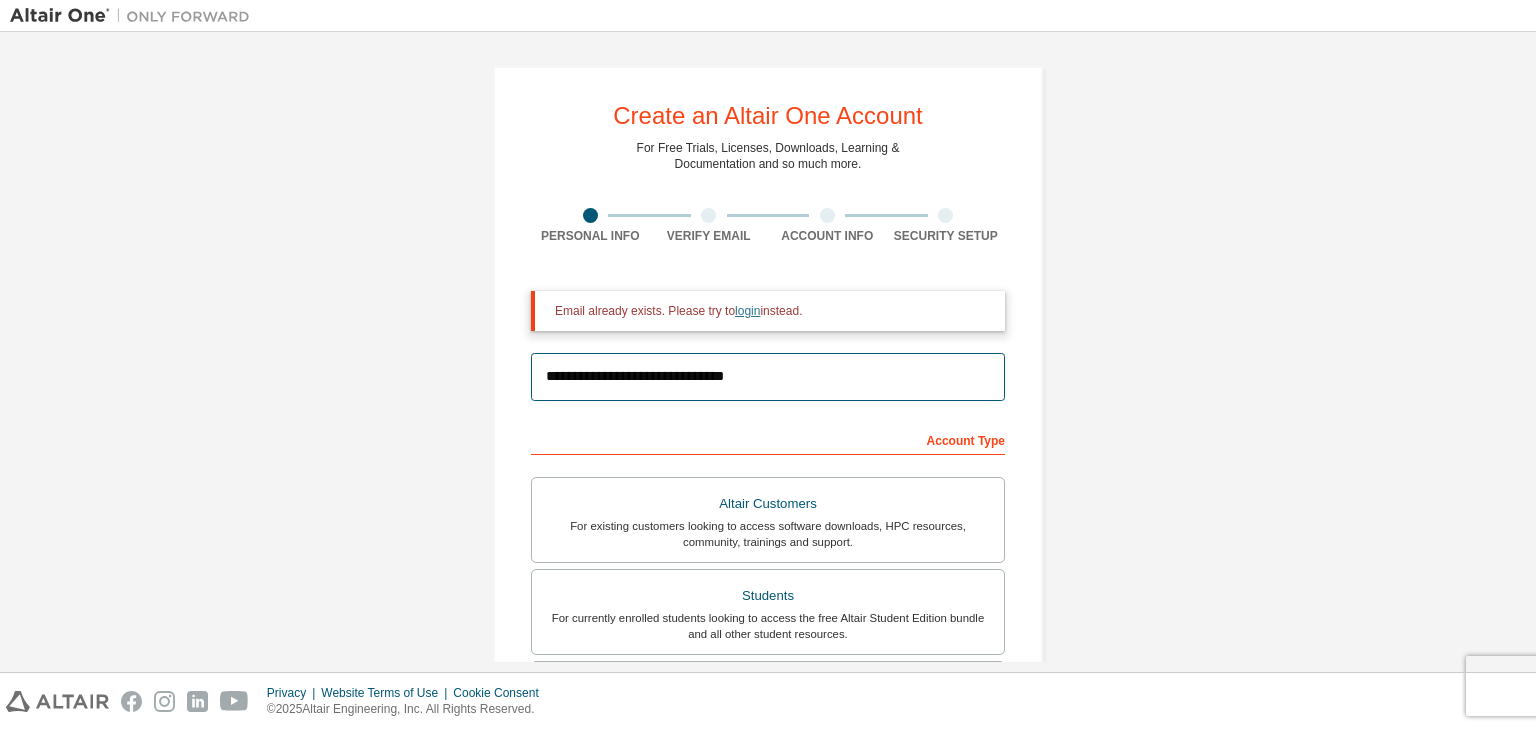 type on "**********" 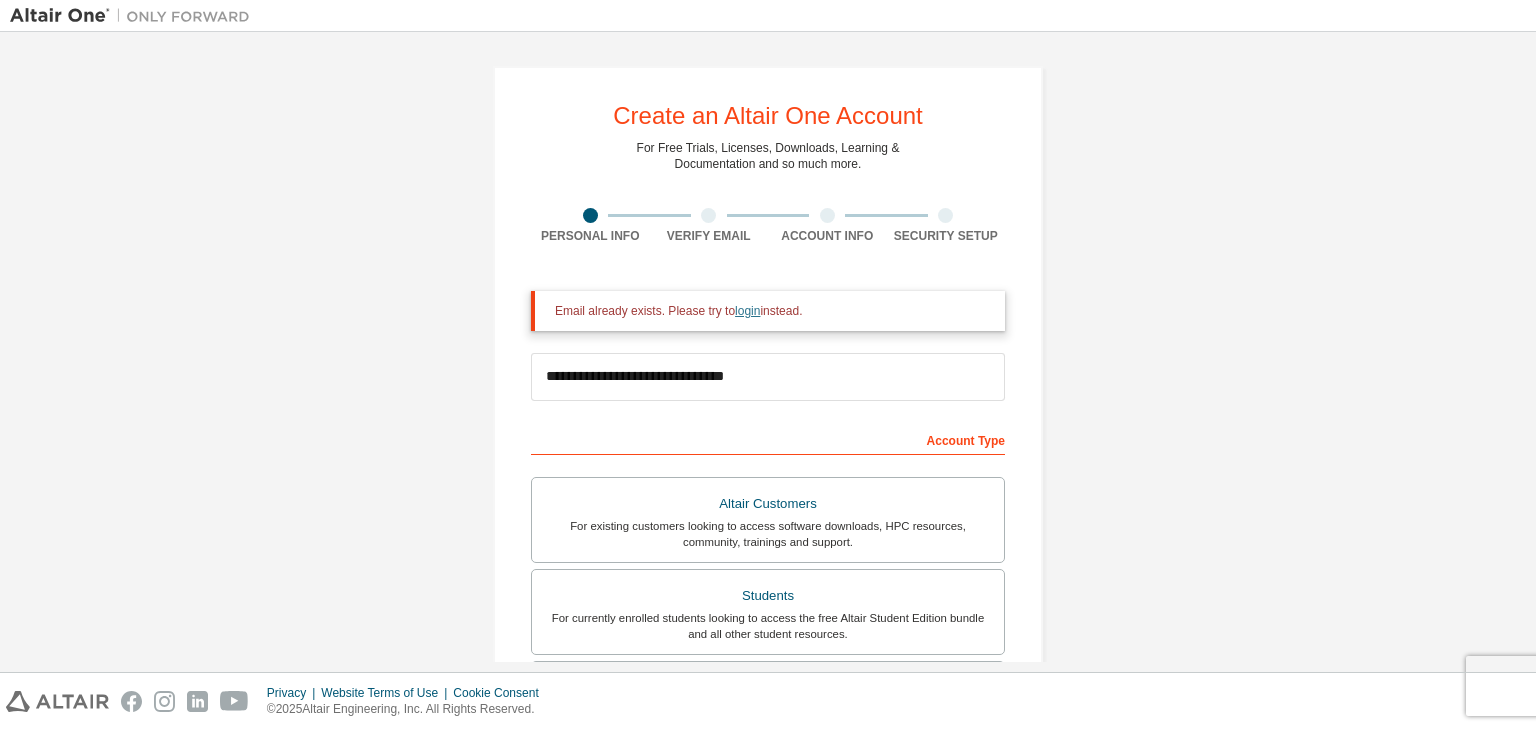 click on "login" at bounding box center [747, 311] 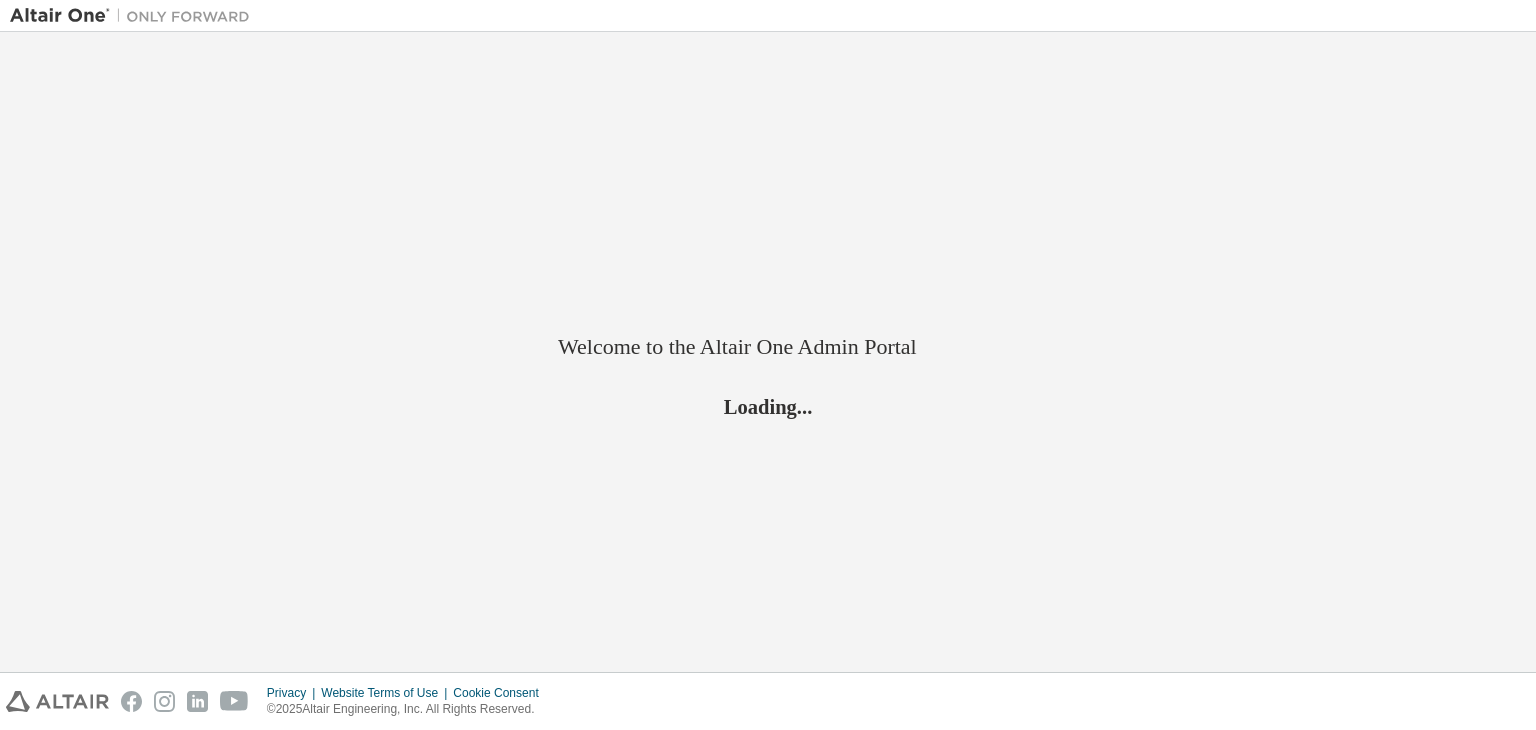 scroll, scrollTop: 0, scrollLeft: 0, axis: both 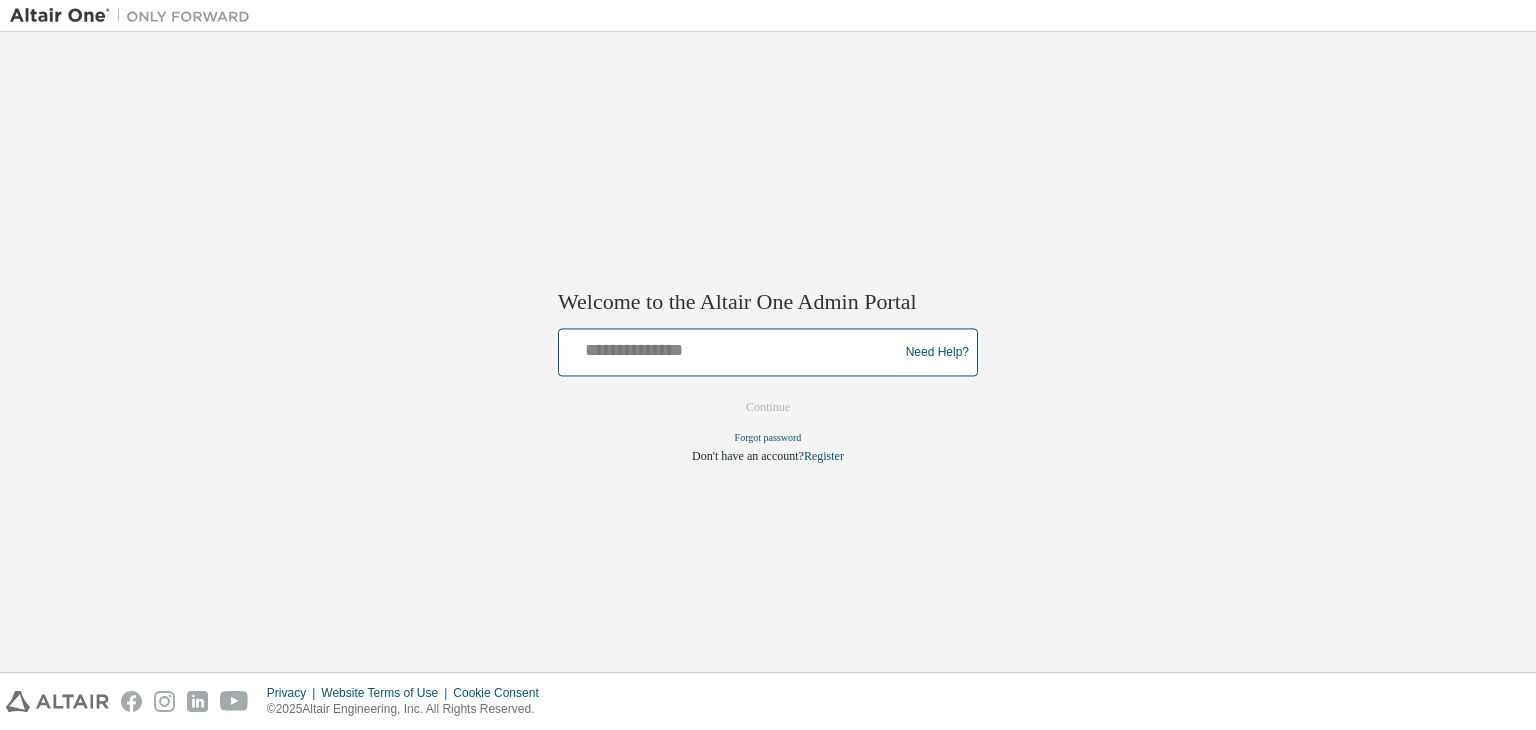 click at bounding box center (731, 348) 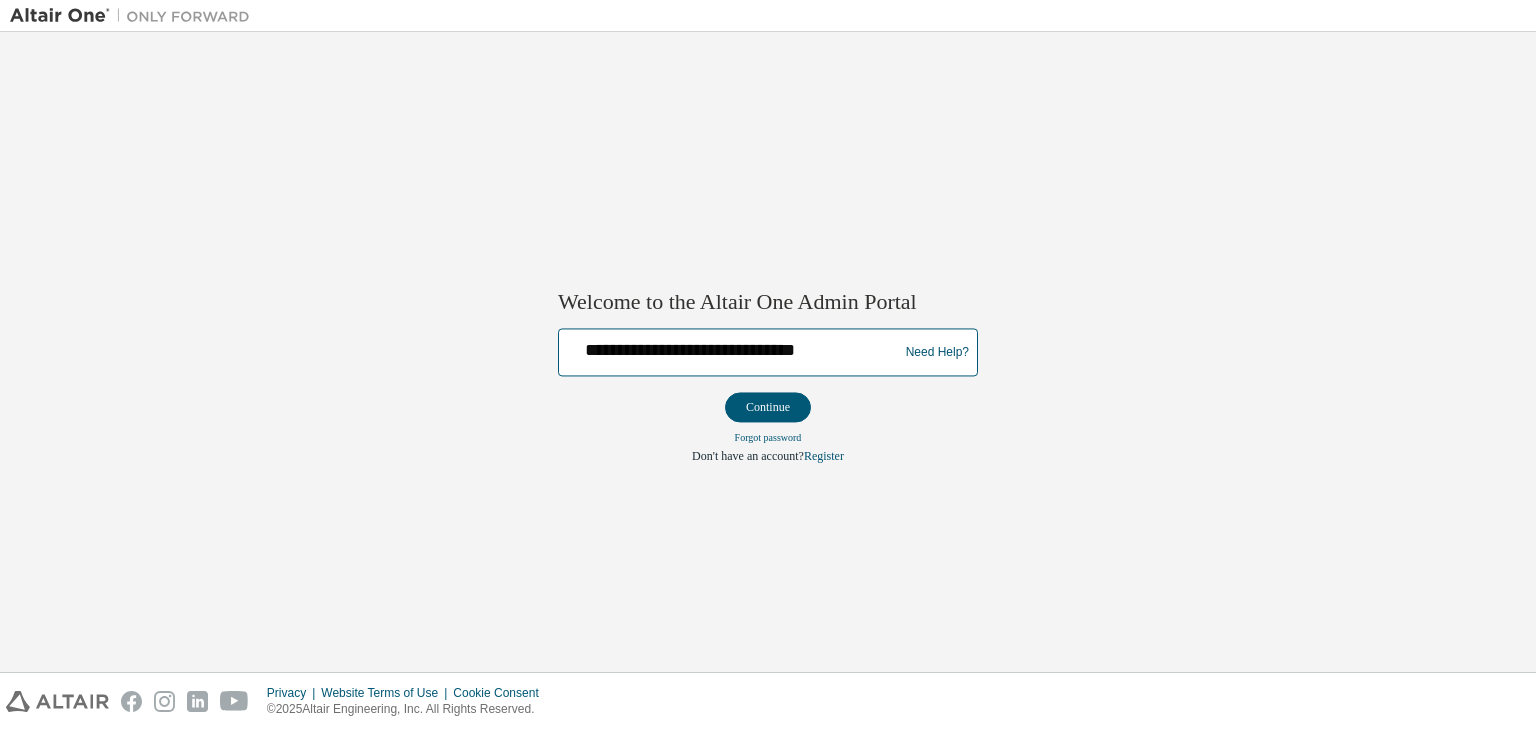 click on "**********" at bounding box center (731, 348) 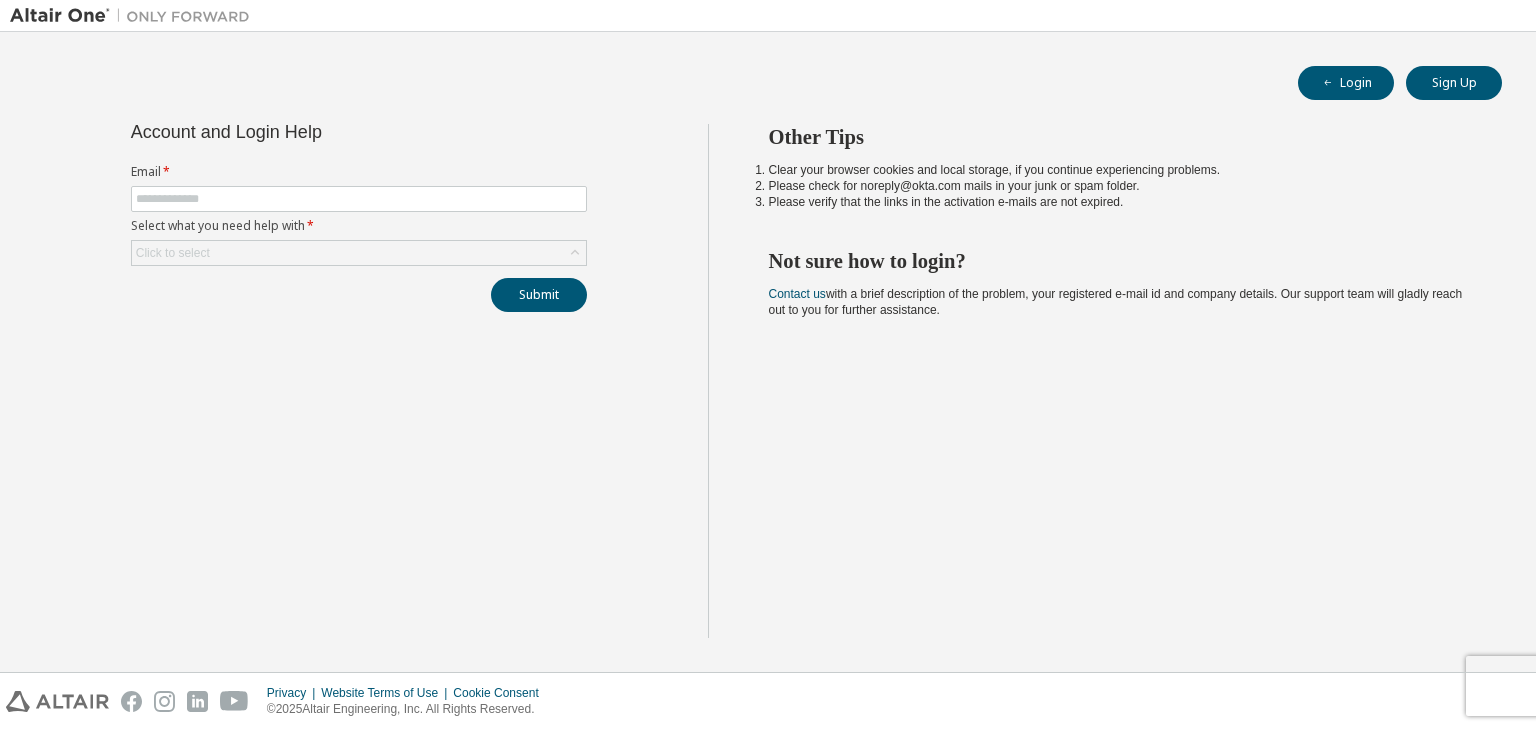 scroll, scrollTop: 0, scrollLeft: 0, axis: both 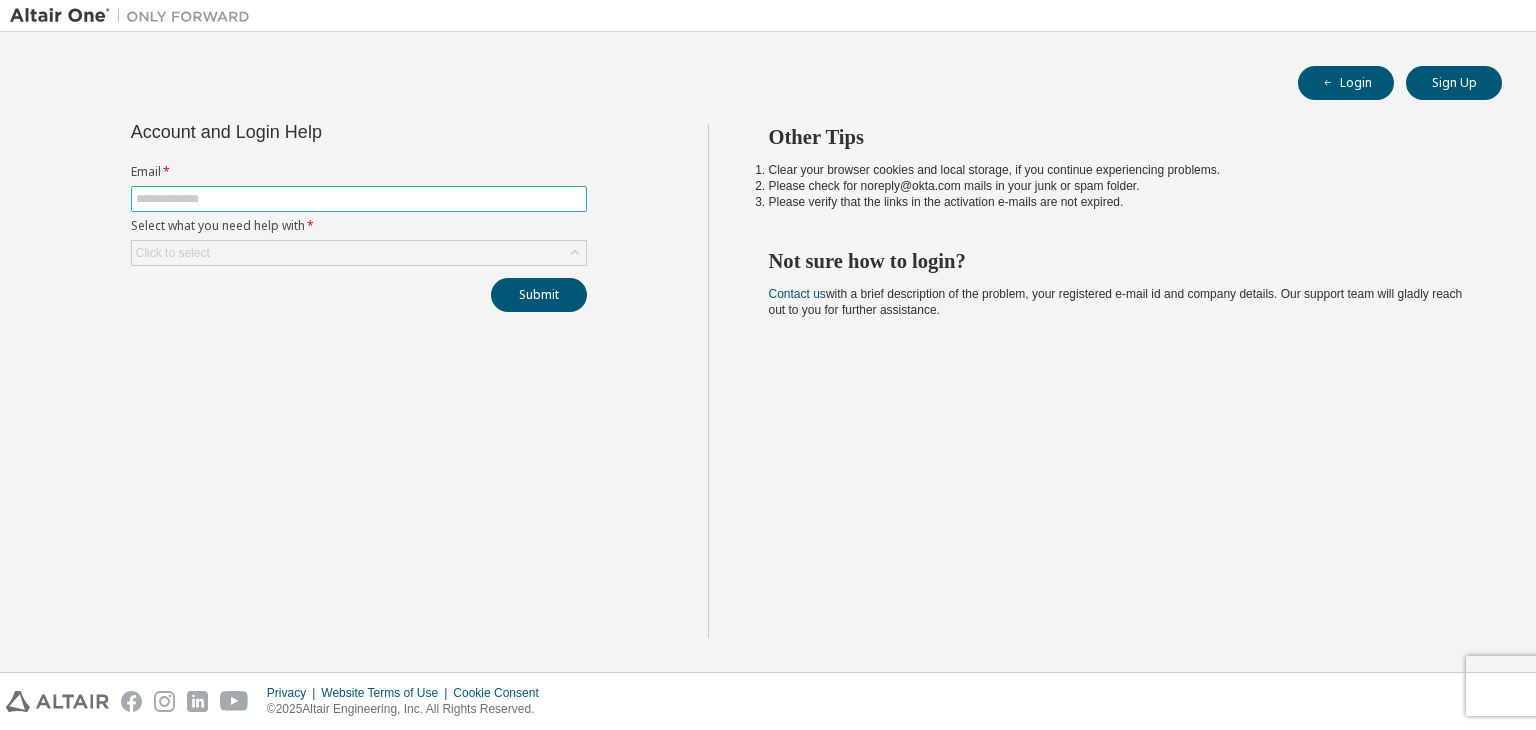 click at bounding box center (359, 199) 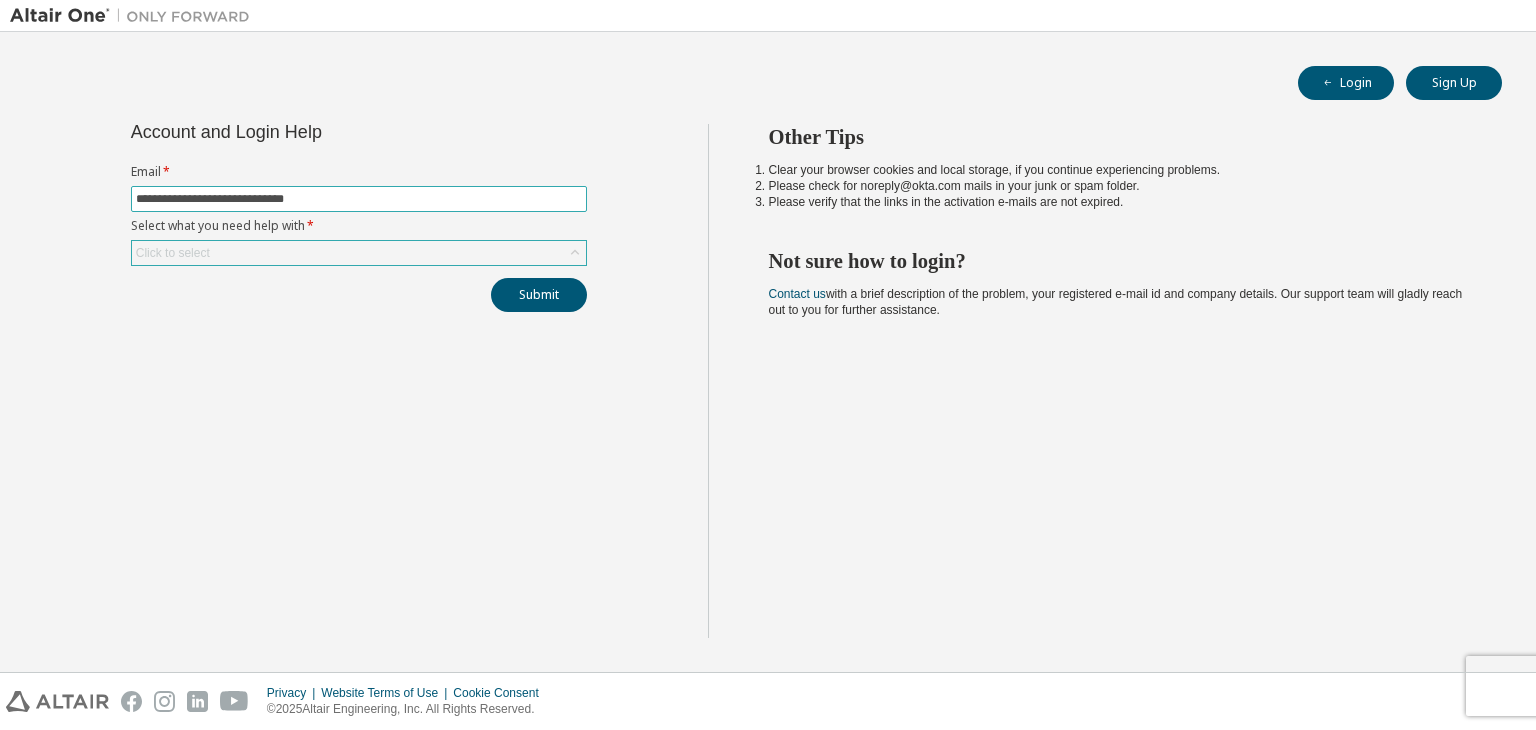 type on "**********" 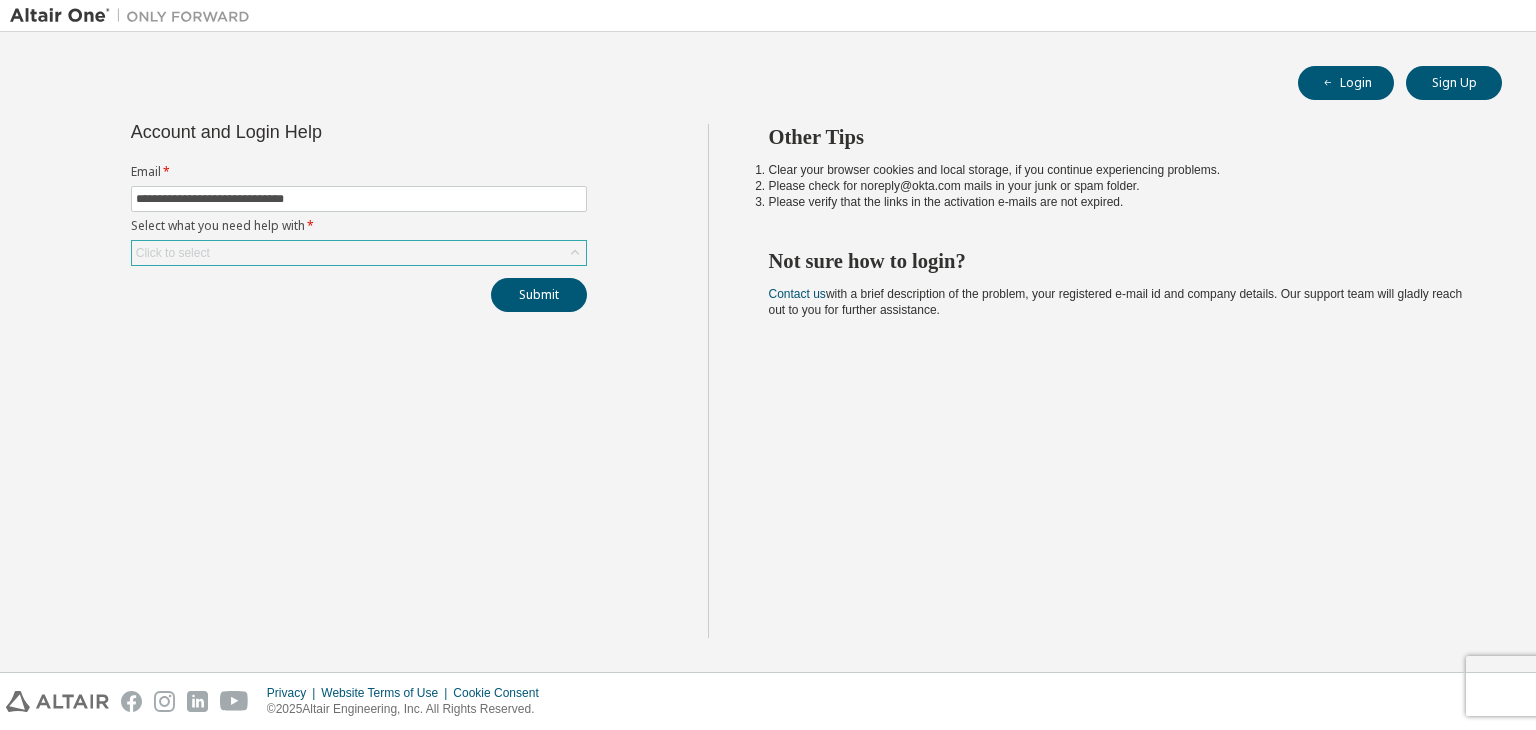 click on "Click to select" at bounding box center (359, 253) 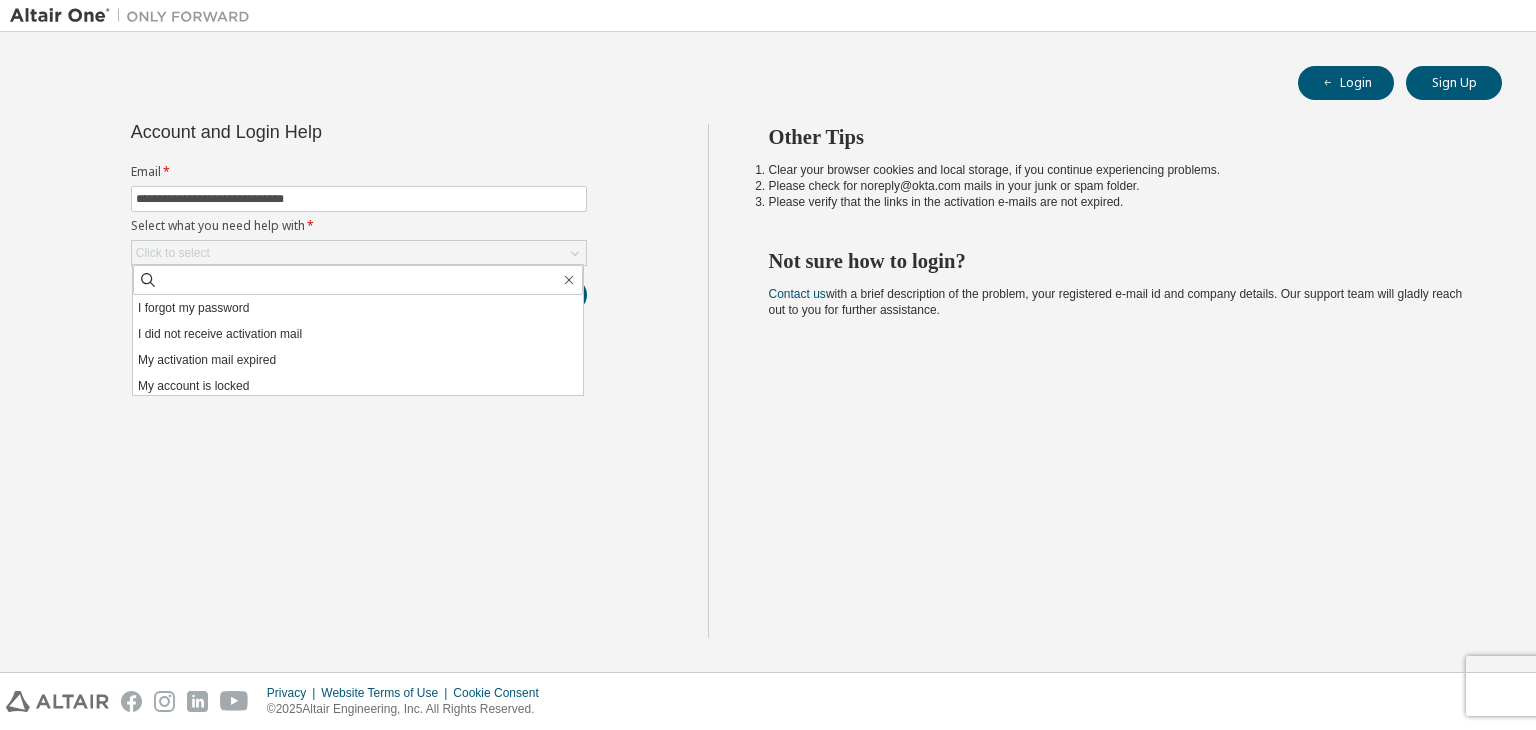 click on "**********" at bounding box center [359, 381] 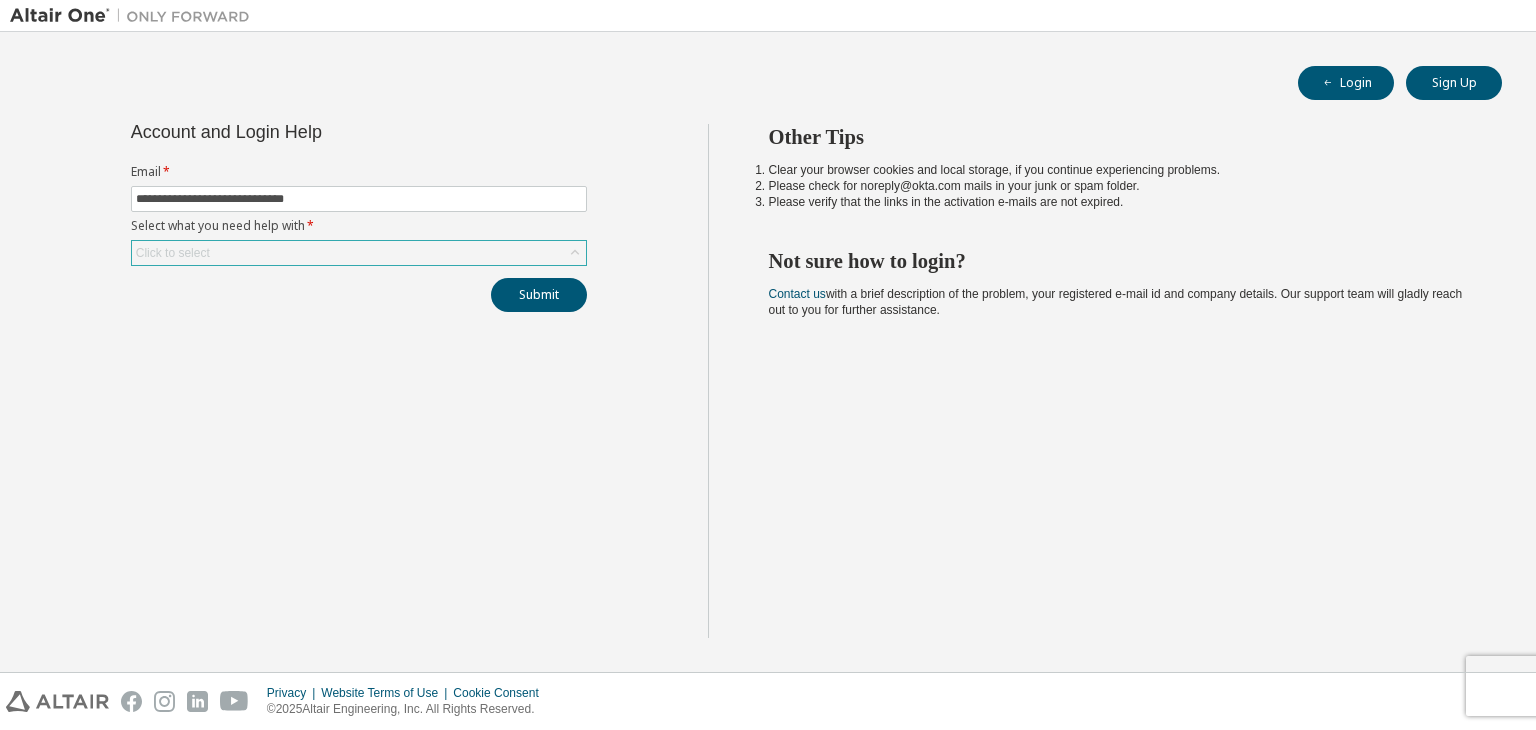 click on "Click to select" at bounding box center [359, 253] 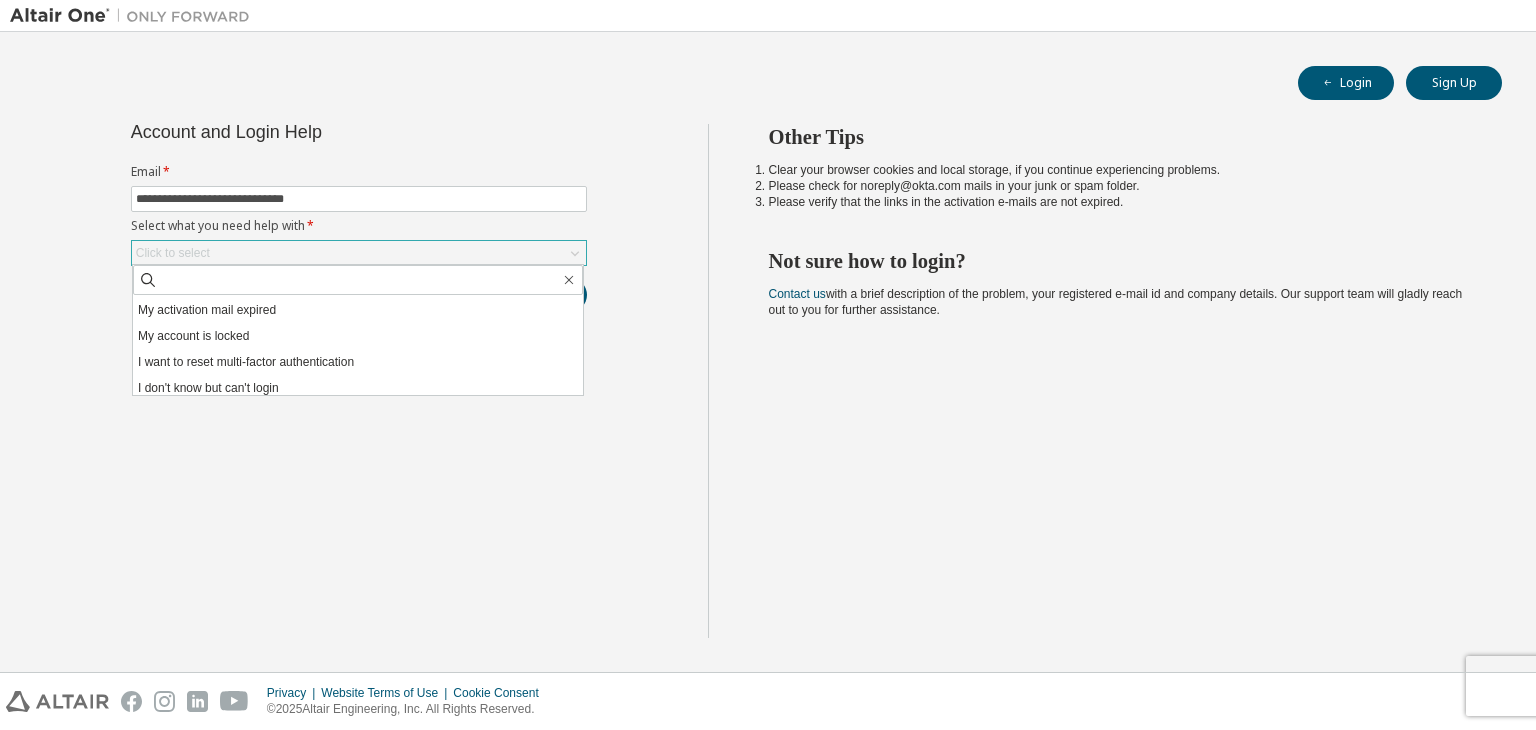 scroll, scrollTop: 56, scrollLeft: 0, axis: vertical 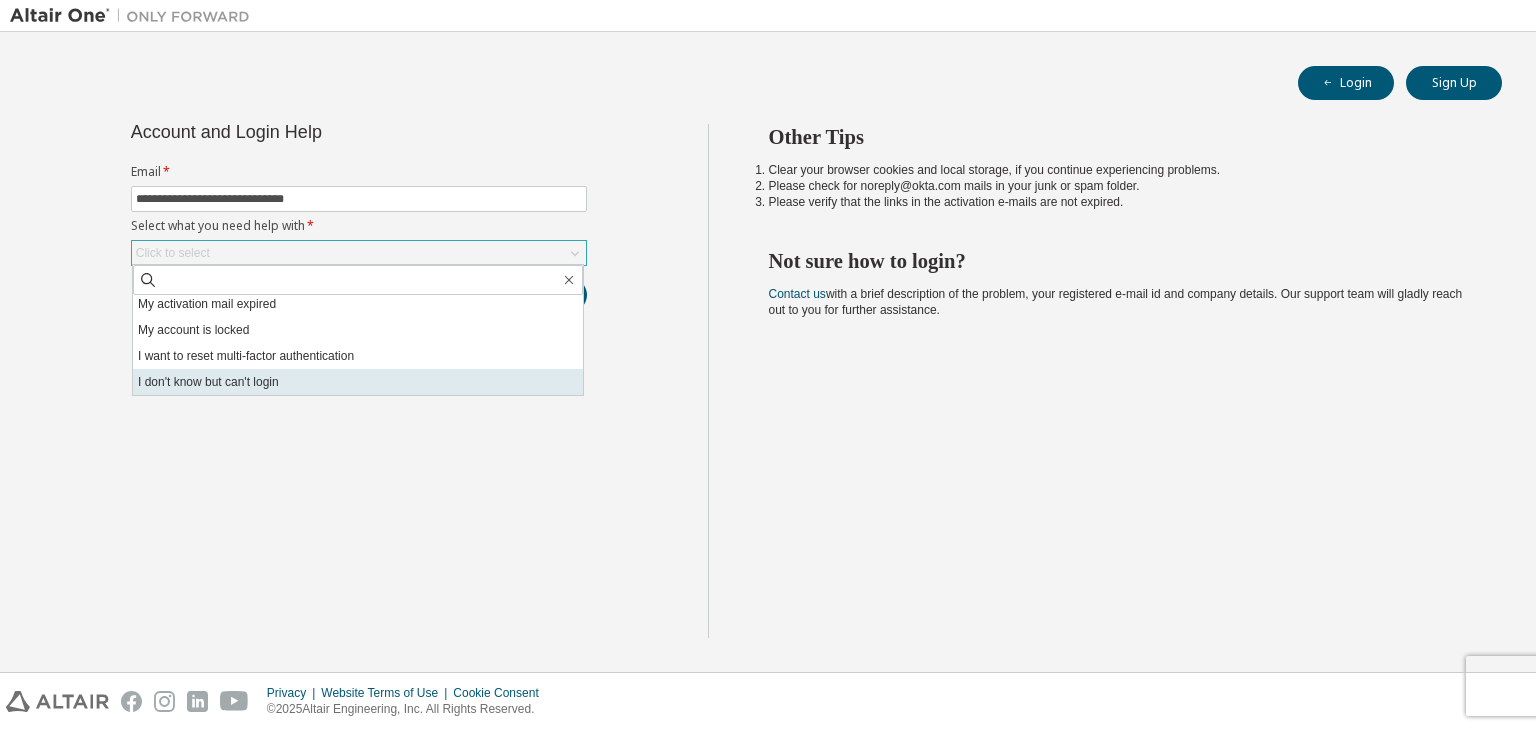 click on "I don't know but can't login" at bounding box center [358, 382] 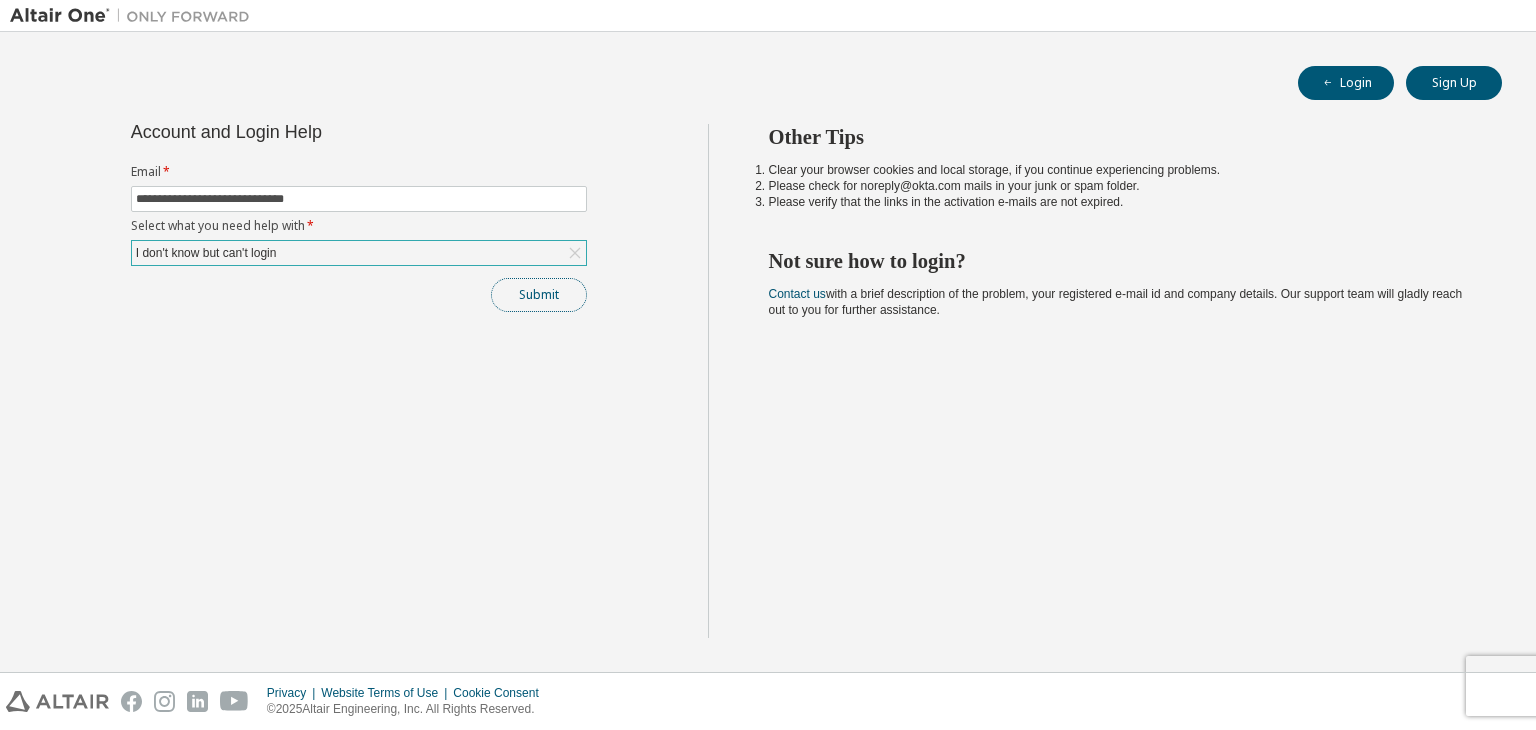 click on "Submit" at bounding box center [539, 295] 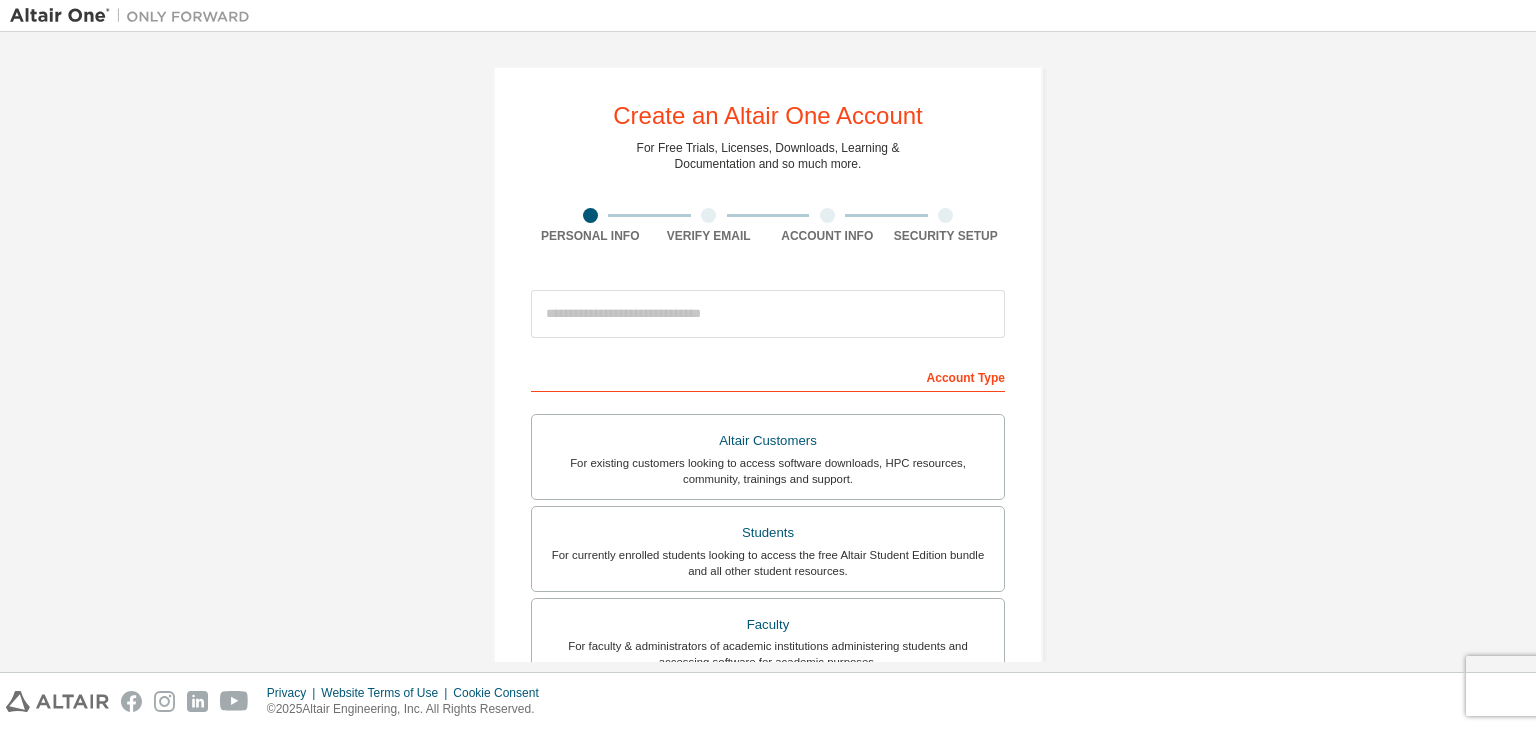 scroll, scrollTop: 0, scrollLeft: 0, axis: both 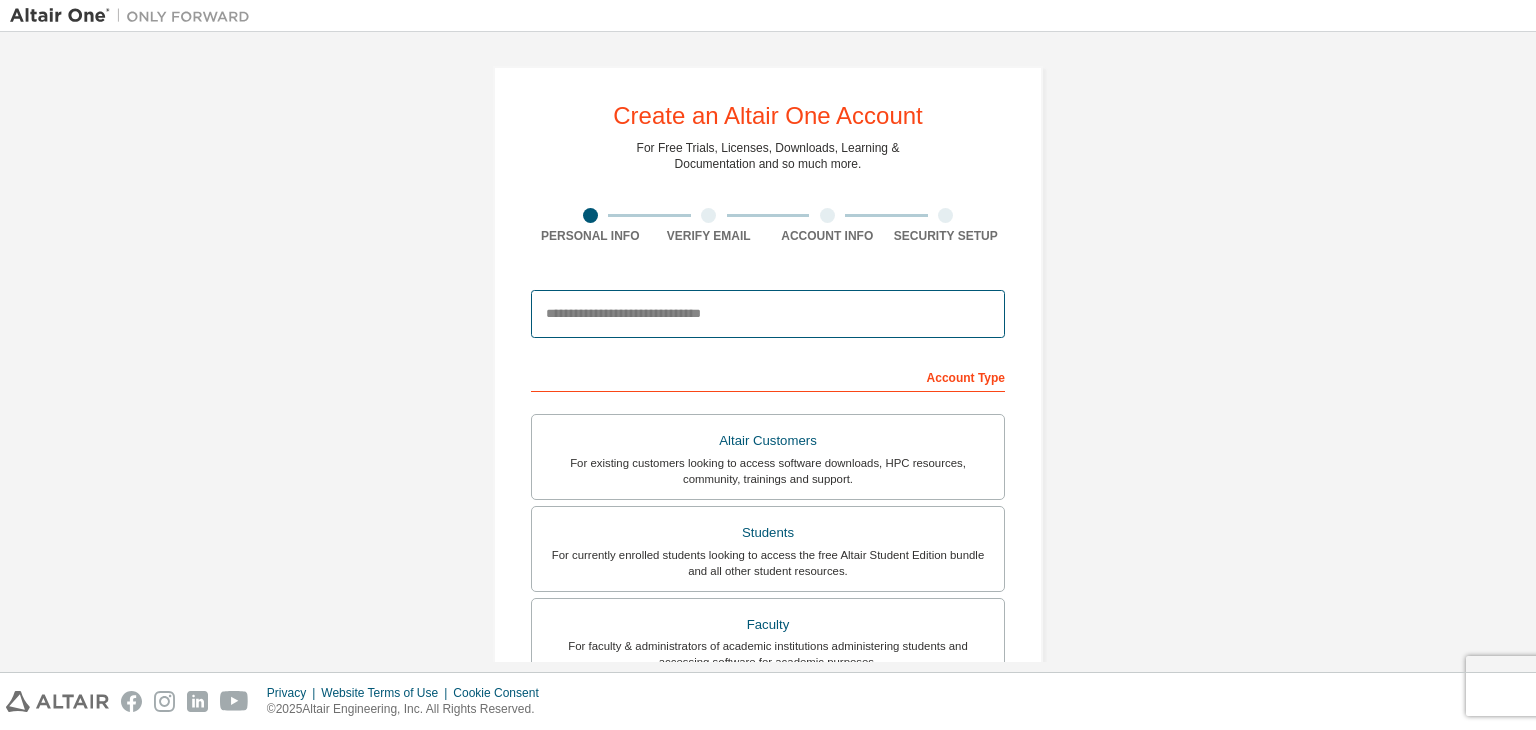 click at bounding box center [768, 314] 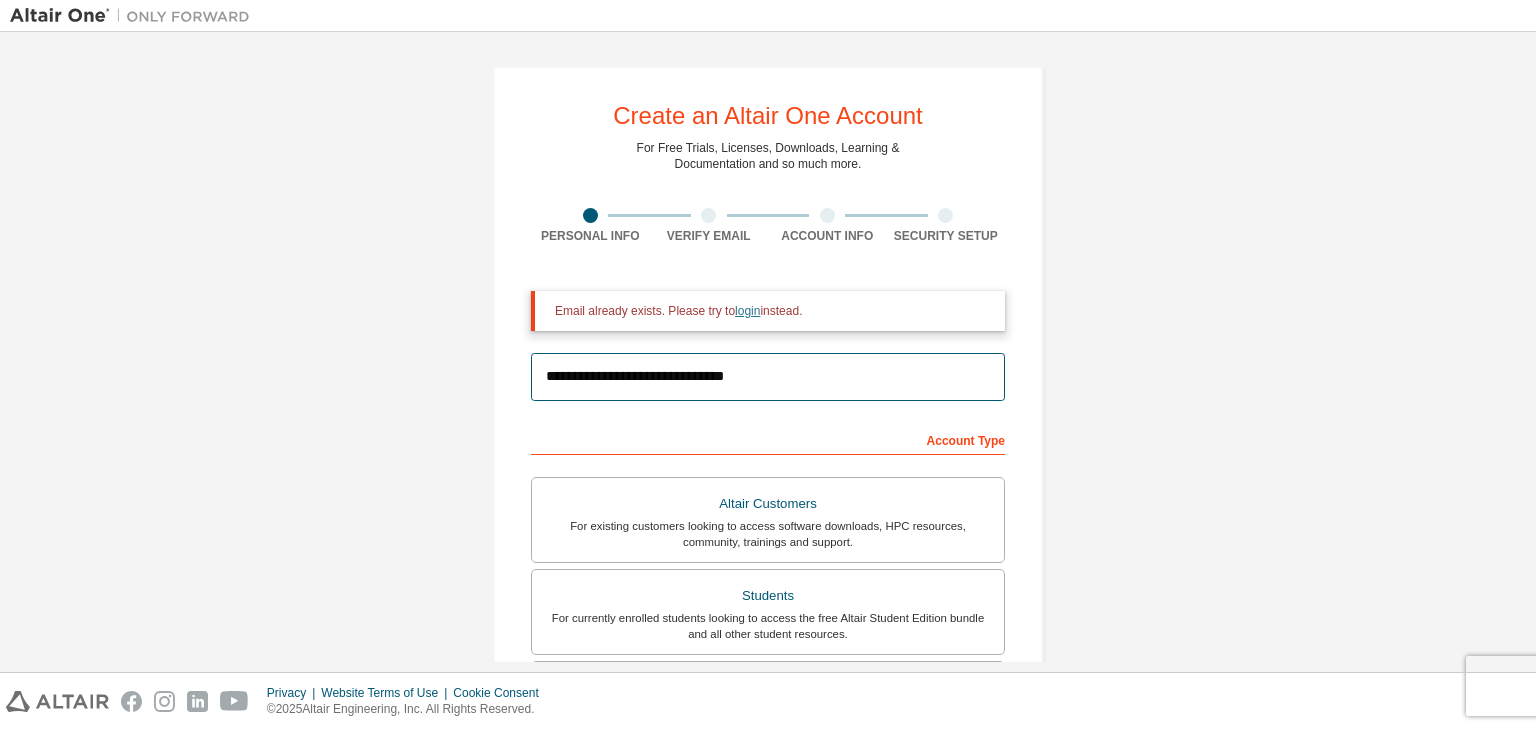 type on "**********" 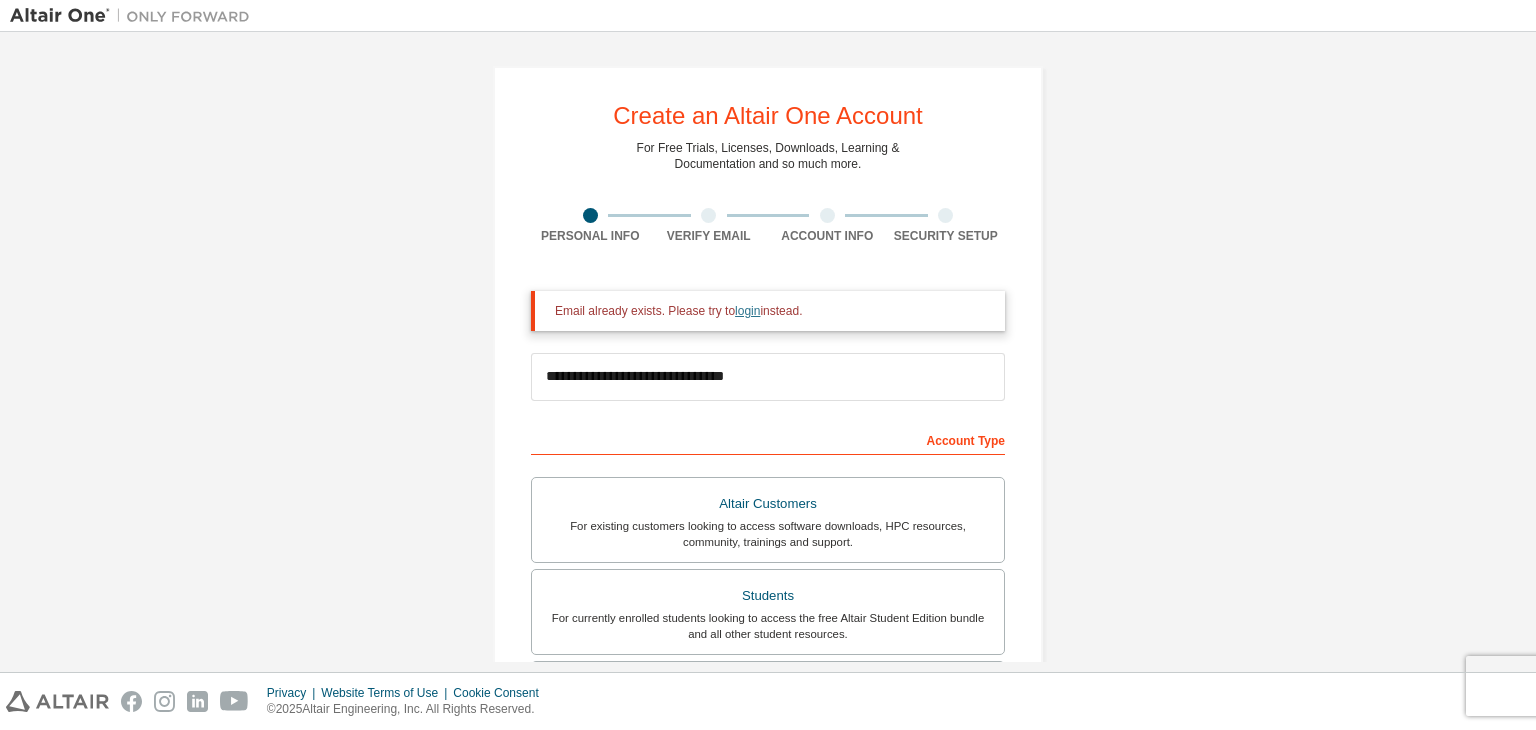 click on "login" at bounding box center [747, 311] 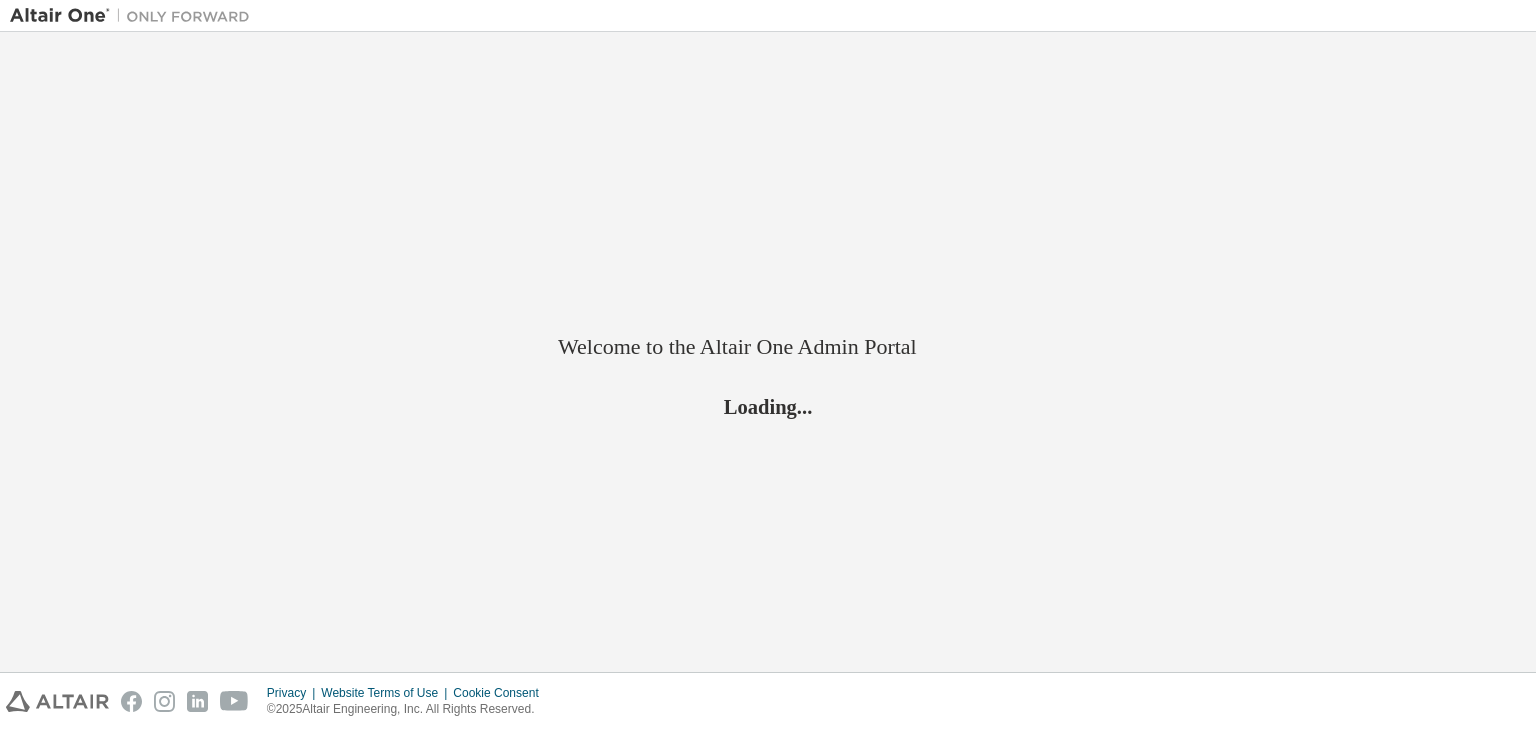 scroll, scrollTop: 0, scrollLeft: 0, axis: both 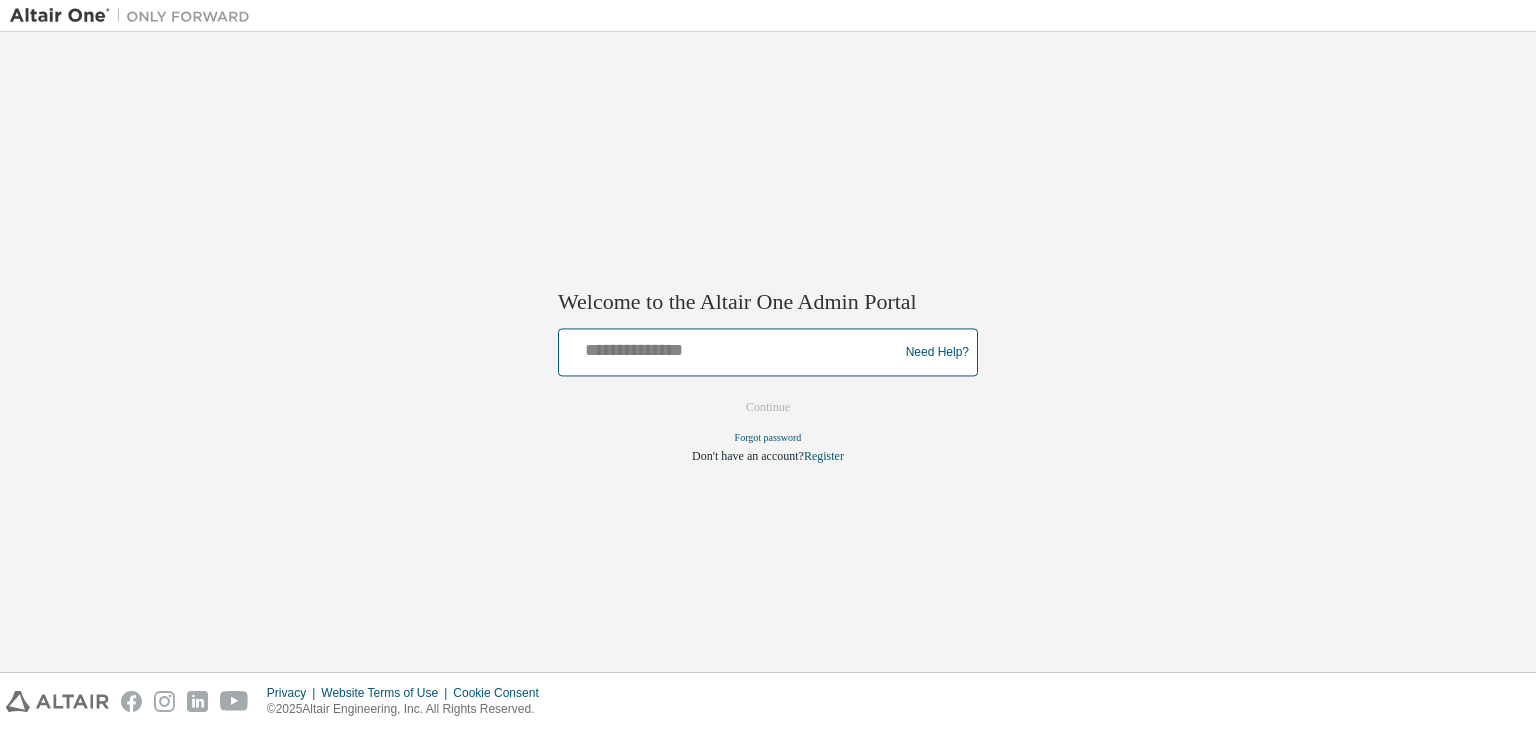 click at bounding box center (731, 348) 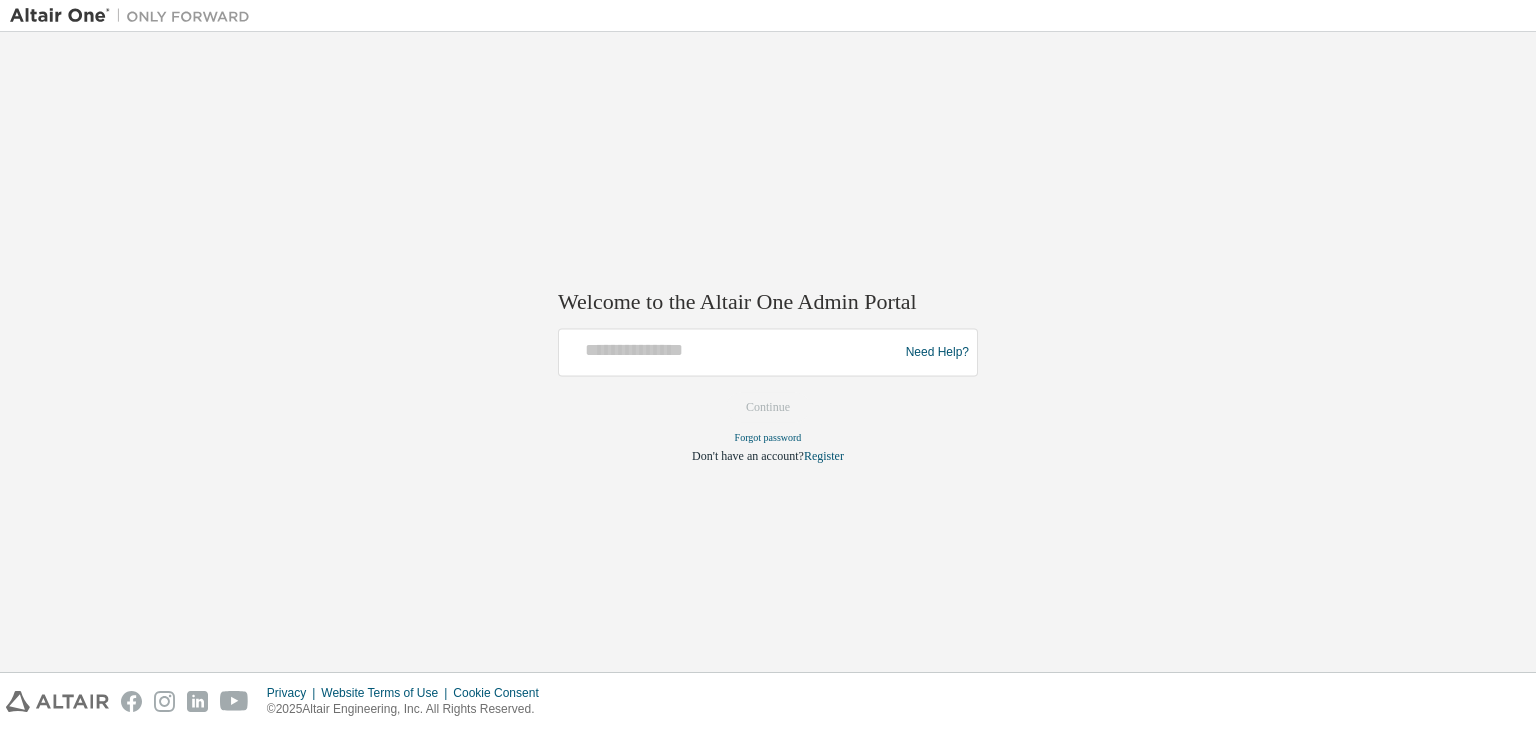 click on "Need Help? Please make sure that you provide your Global Login as
email (e.g. @example.com, @example.com) Please enter a valid e-mail address. Continue Forgot password Don't have an account?  Register" at bounding box center [768, 397] 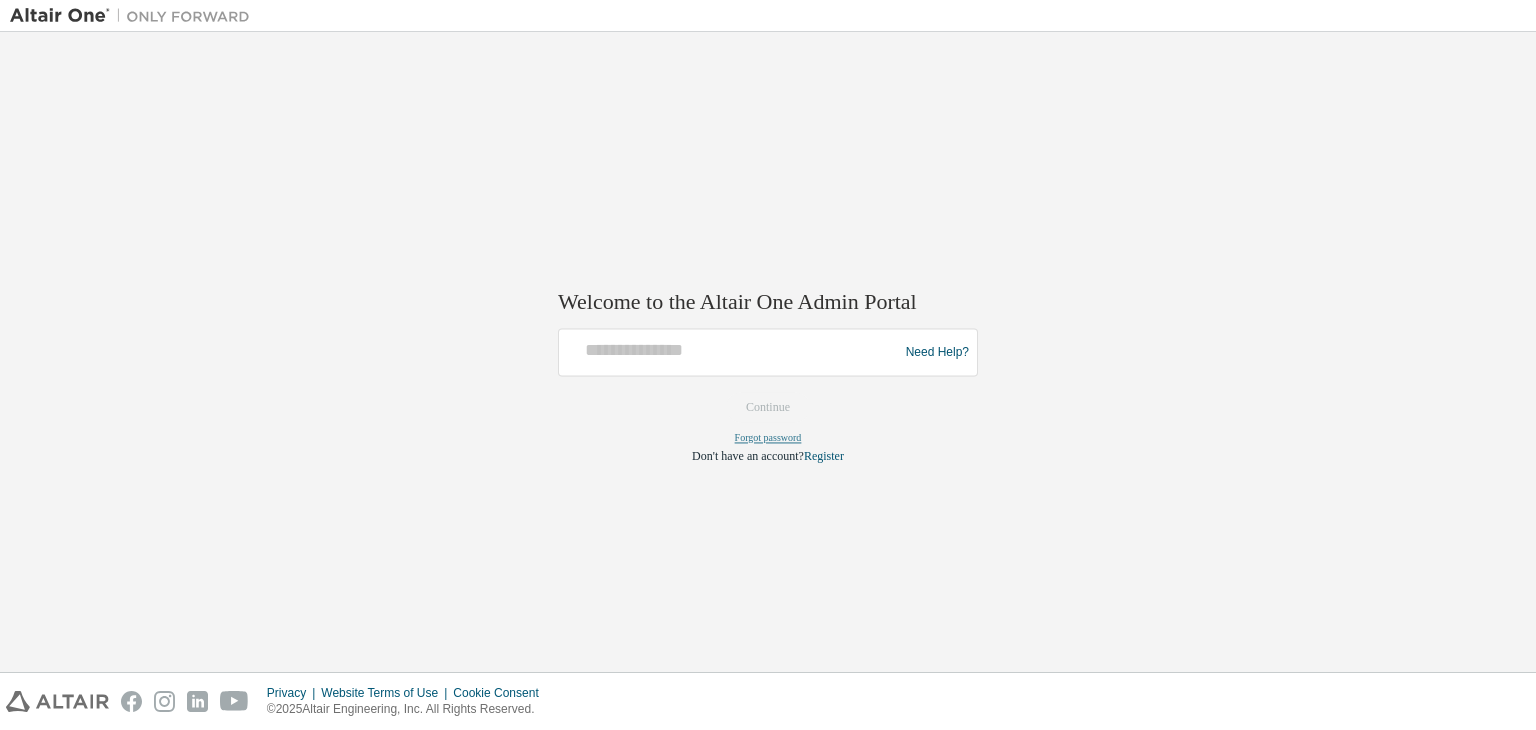 click on "Forgot password" at bounding box center [768, 438] 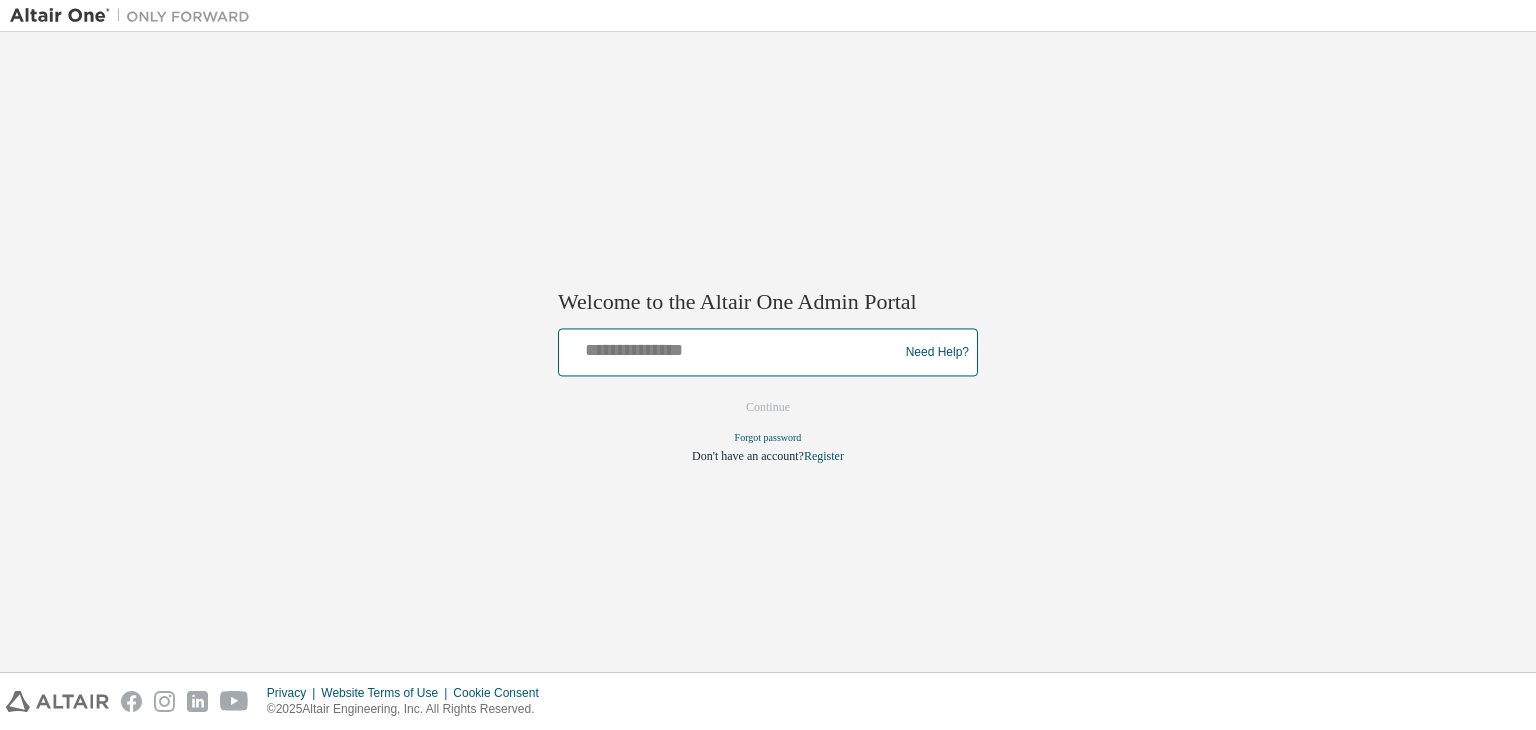 click at bounding box center [731, 348] 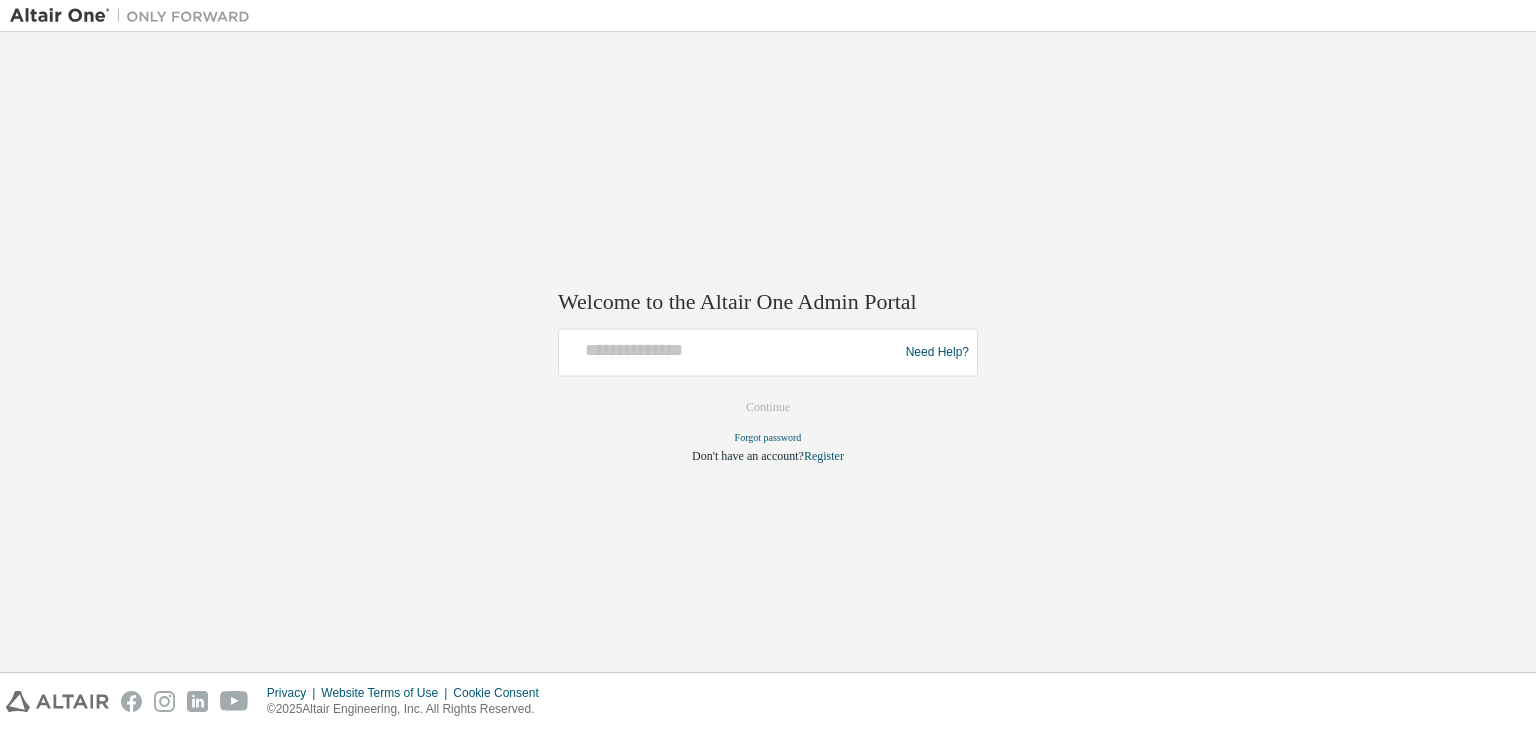 click on "Welcome to the Altair One Admin Portal Need Help? Please make sure that you provide your Global Login as
email (e.g. @europe.altair.com, @asiapac.altair.com) Please enter a valid e-mail address. Continue Forgot password Don't have an account?  Register" at bounding box center (768, 352) 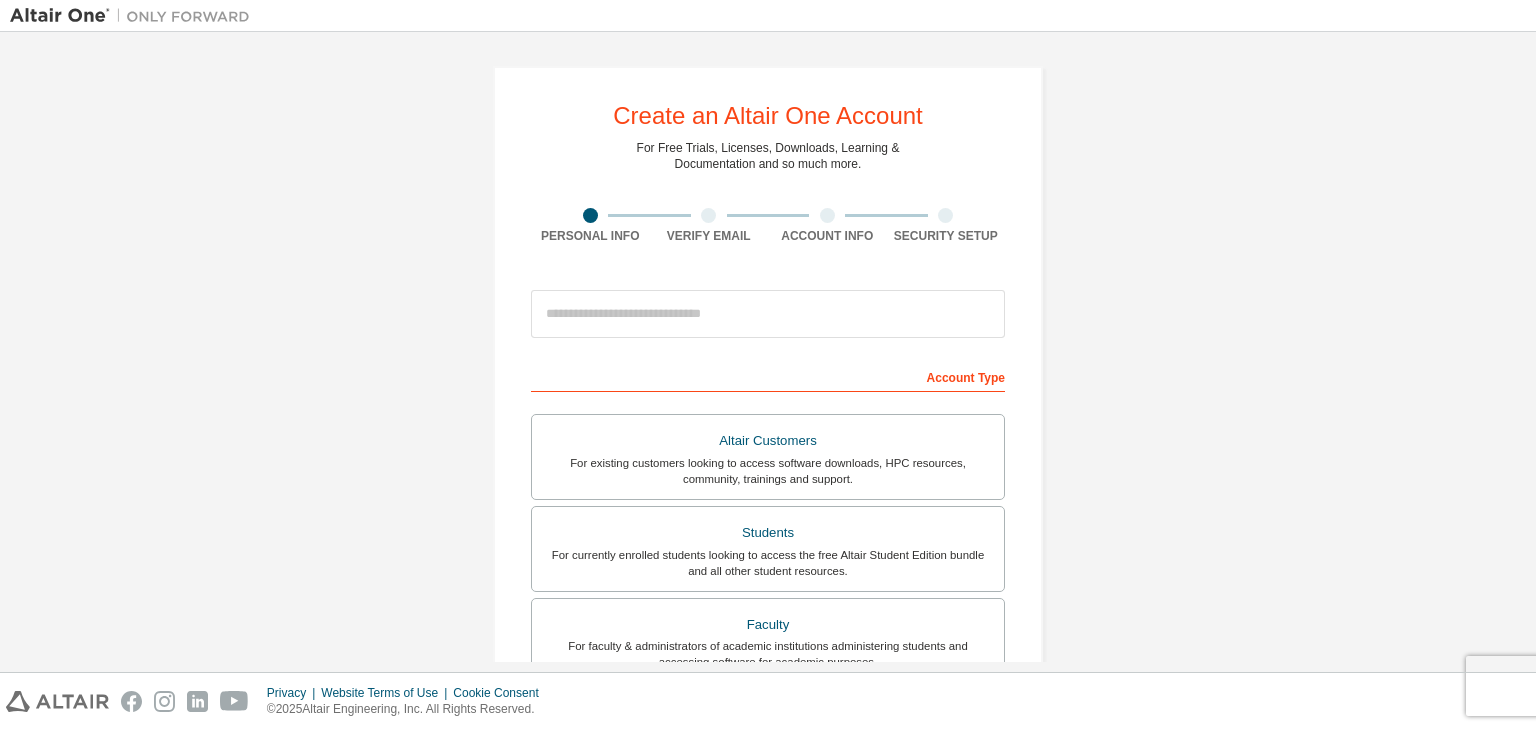scroll, scrollTop: 0, scrollLeft: 0, axis: both 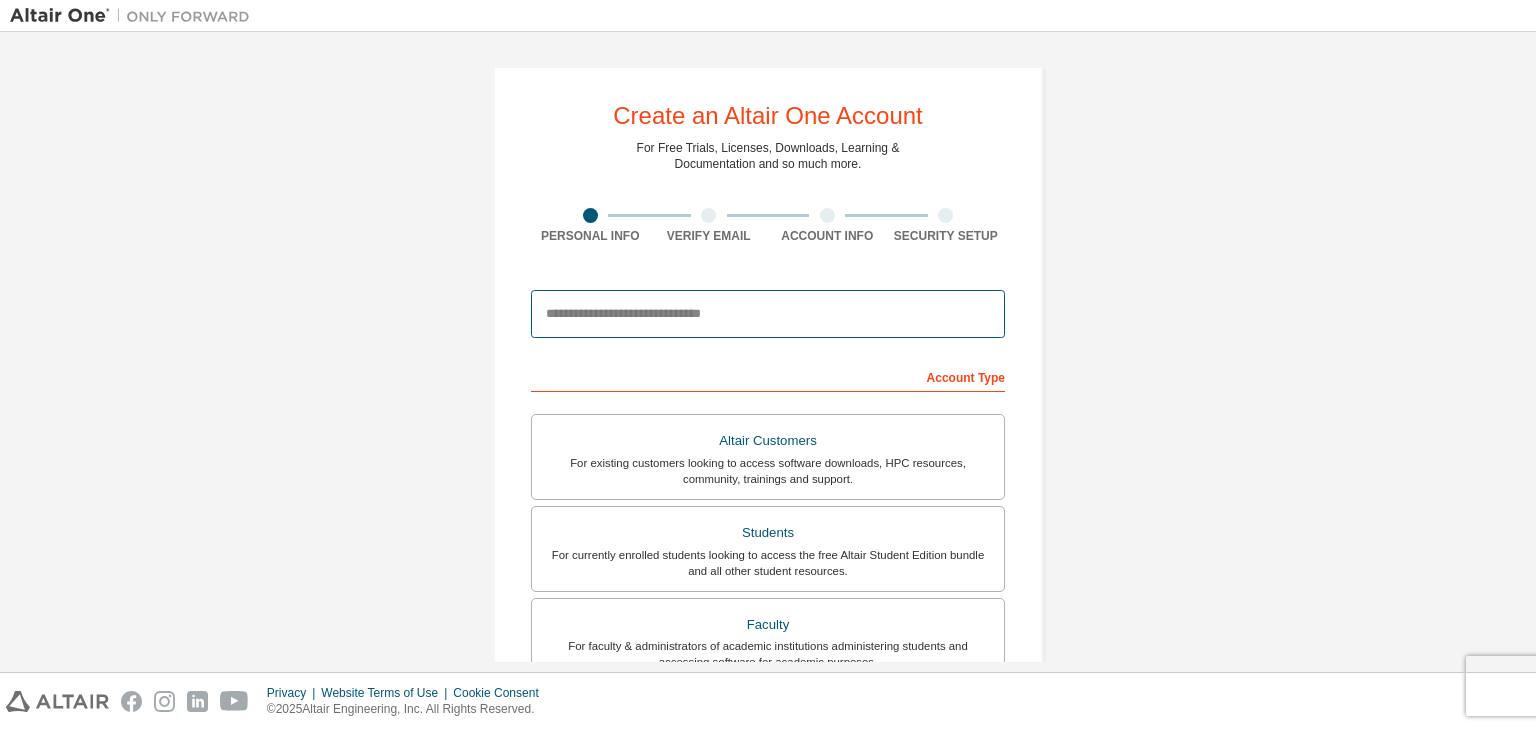 click at bounding box center [768, 314] 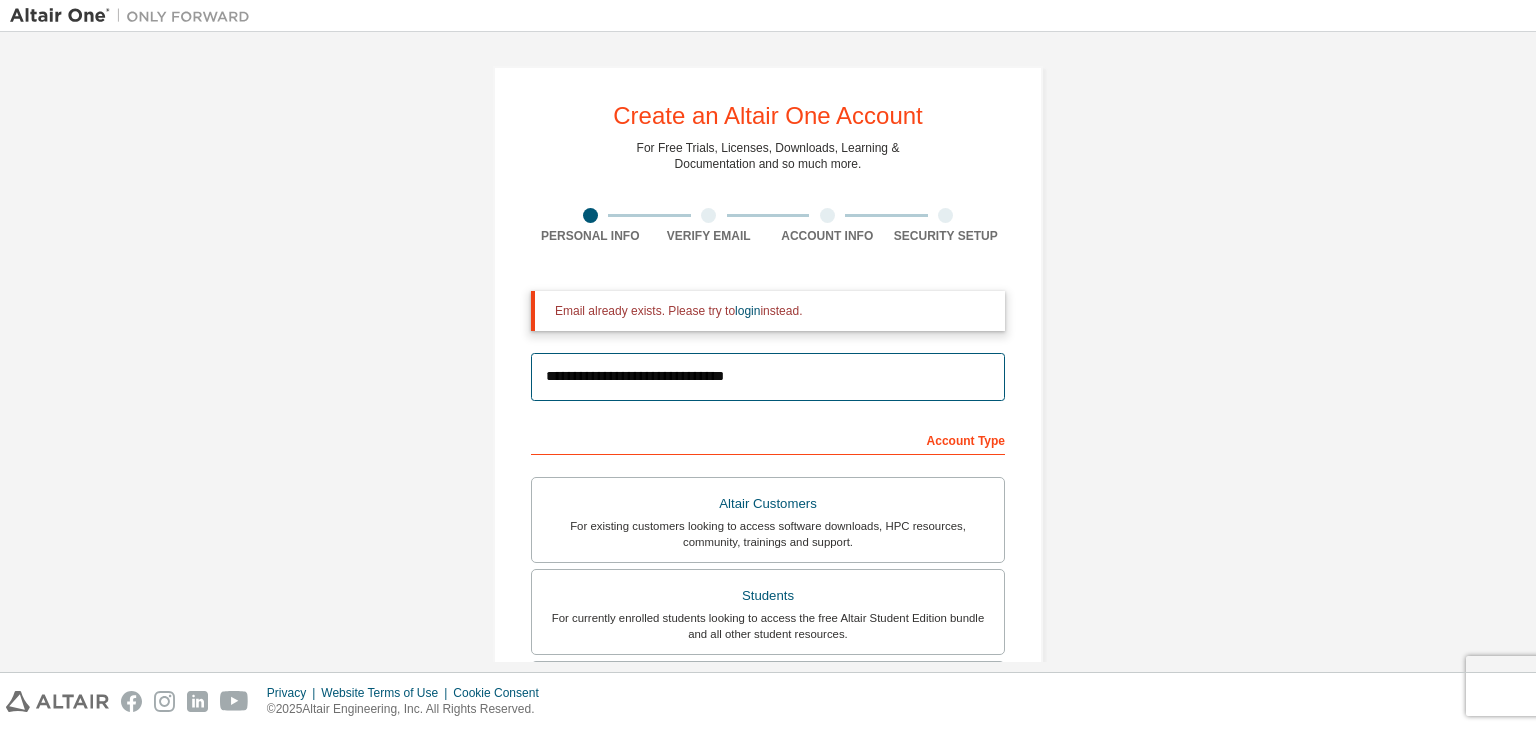 scroll, scrollTop: 498, scrollLeft: 0, axis: vertical 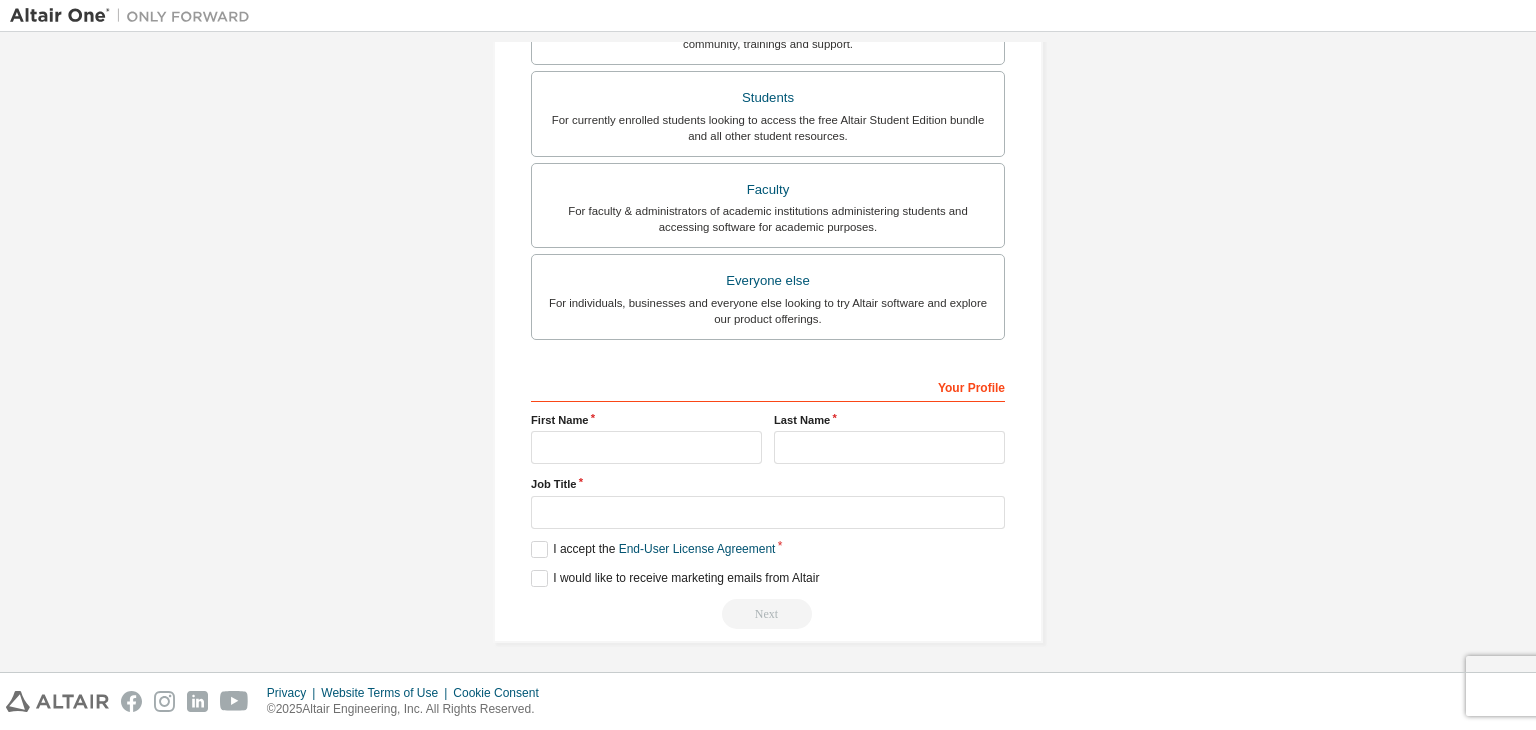 type on "**********" 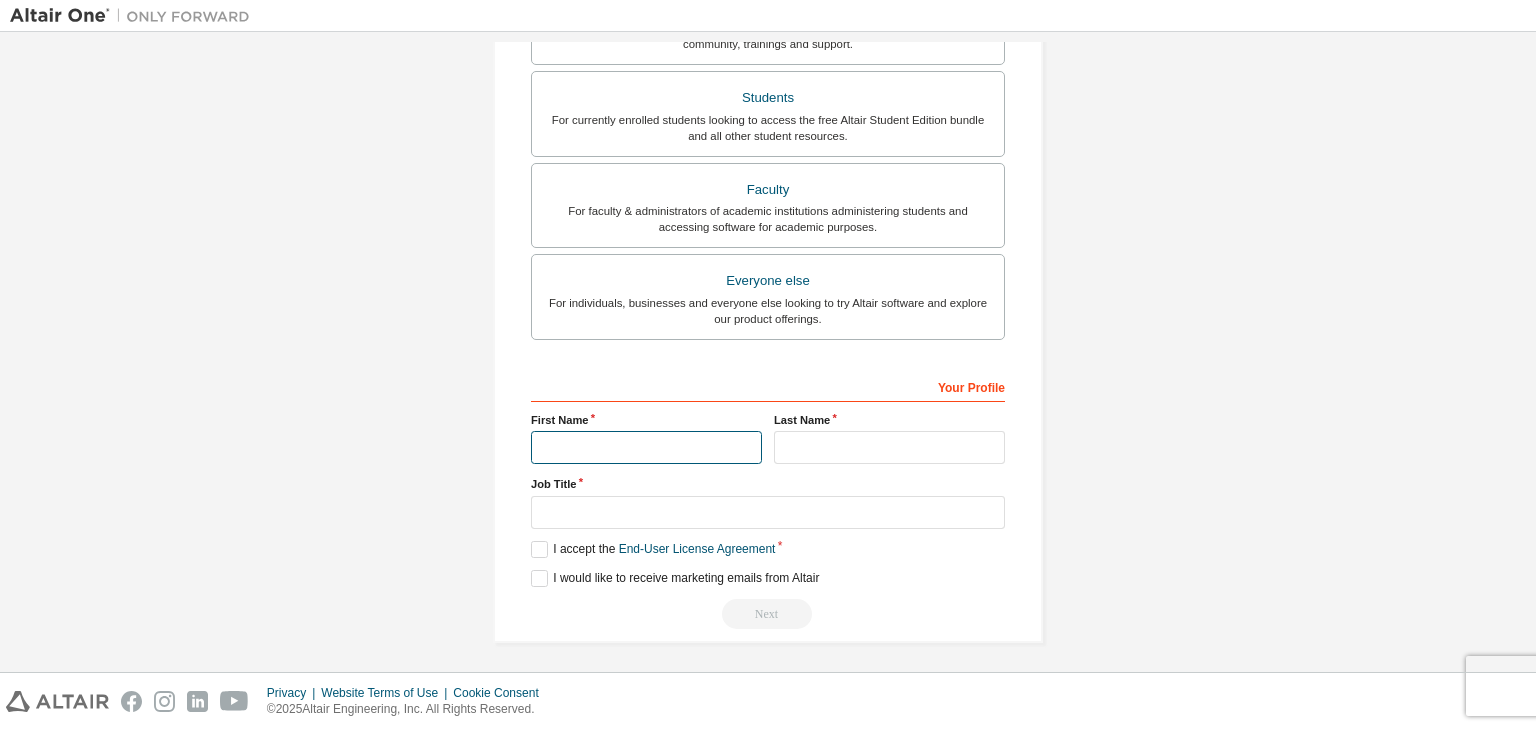 click at bounding box center [646, 447] 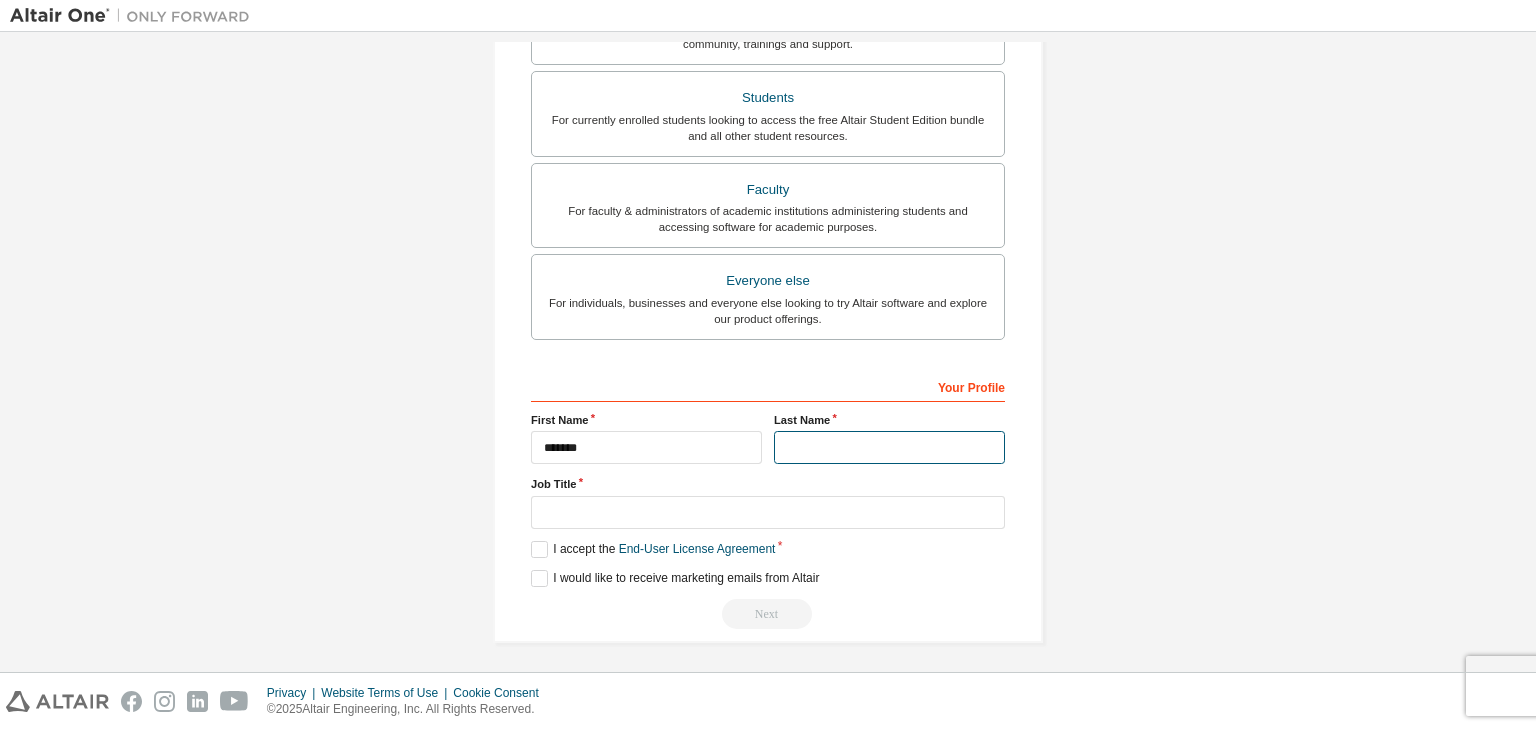 click at bounding box center (889, 447) 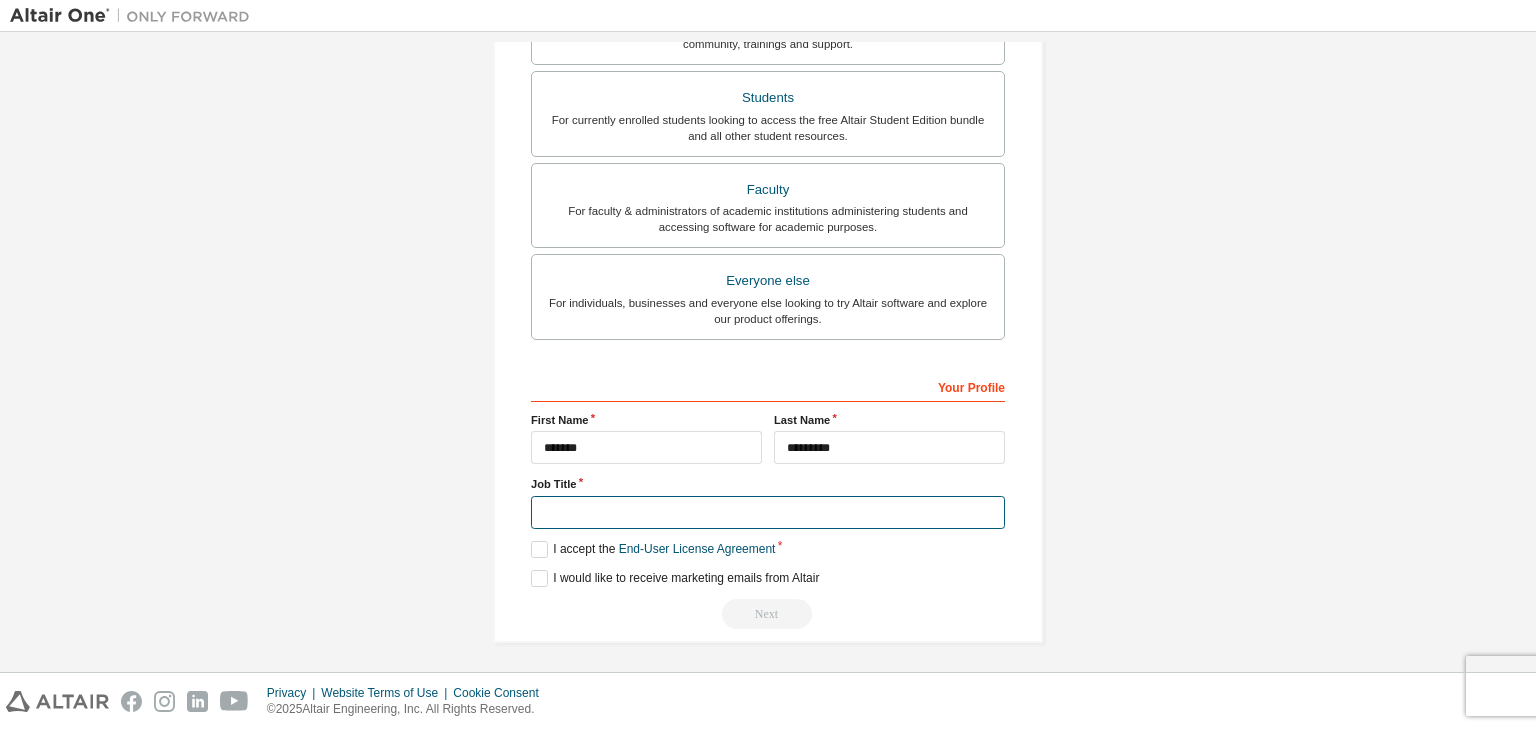 click at bounding box center (768, 512) 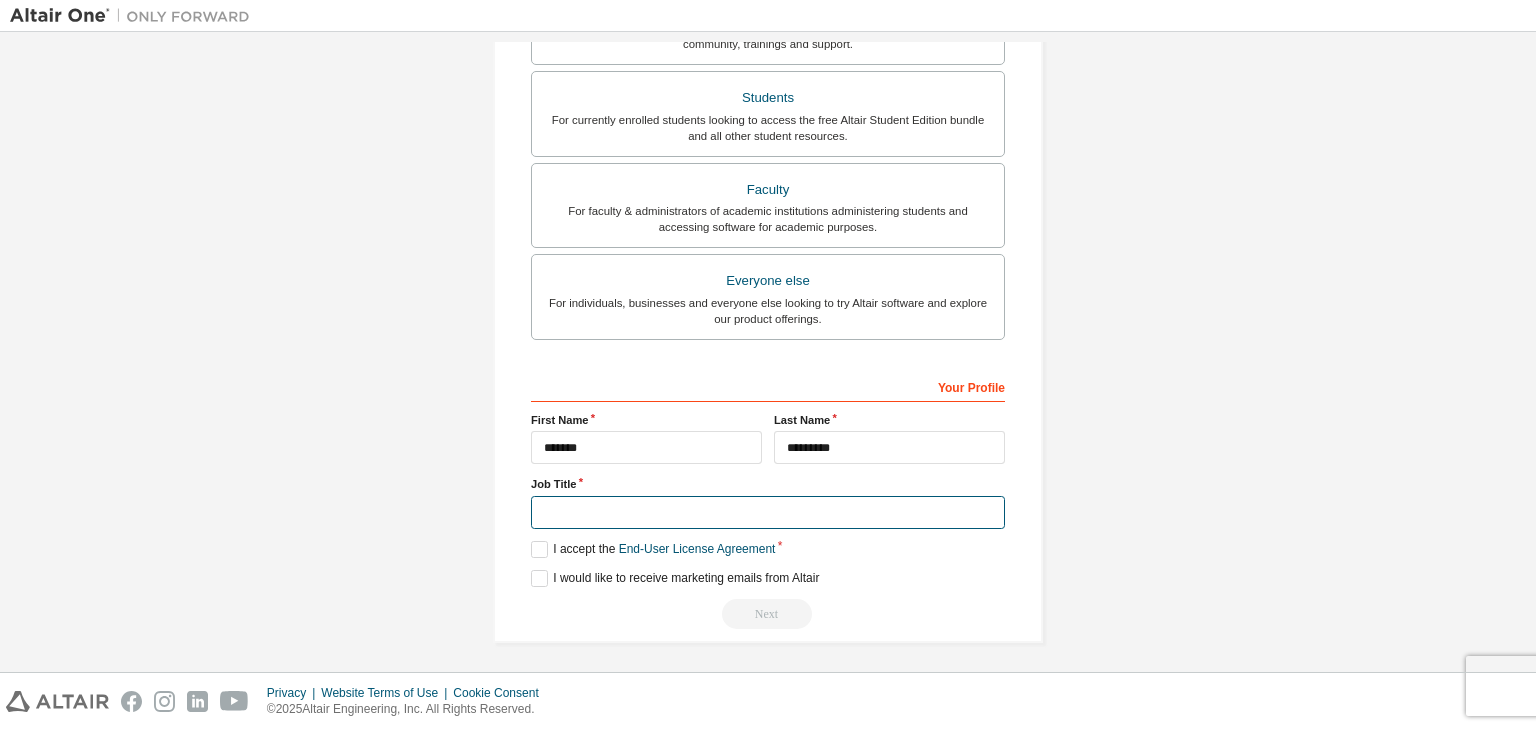type on "*******" 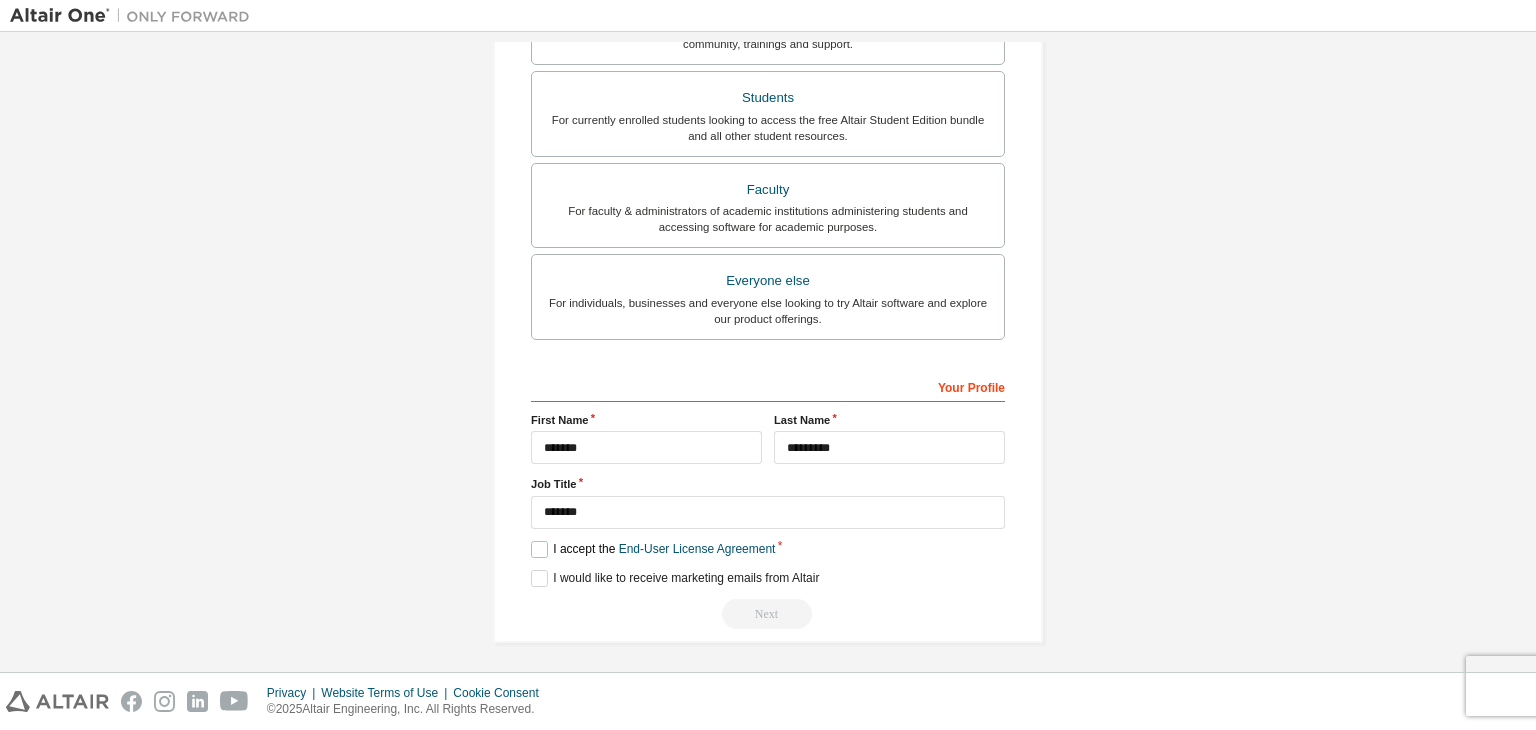 click on "I accept the    End-User License Agreement" at bounding box center [653, 549] 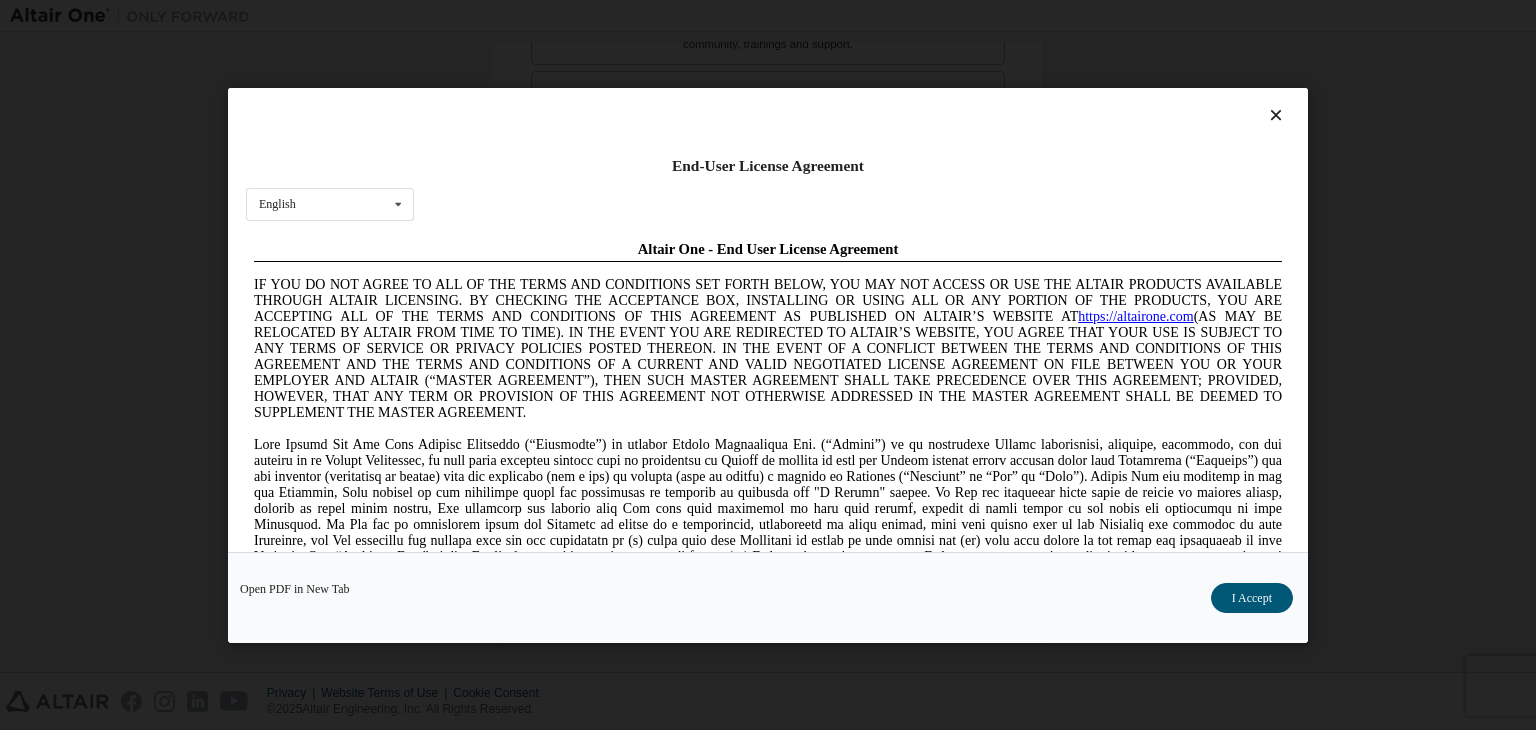 scroll, scrollTop: 0, scrollLeft: 0, axis: both 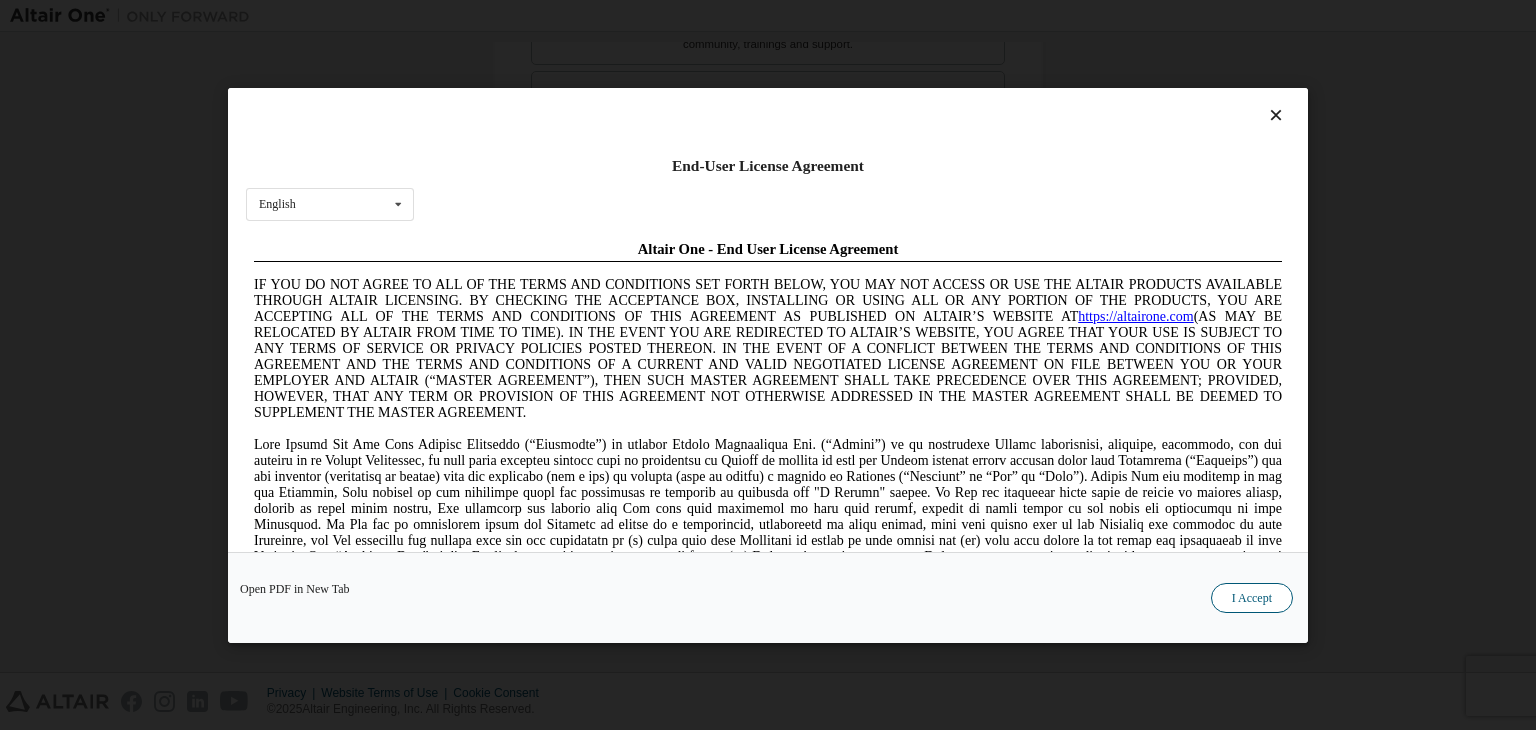 click on "I Accept" at bounding box center [1252, 598] 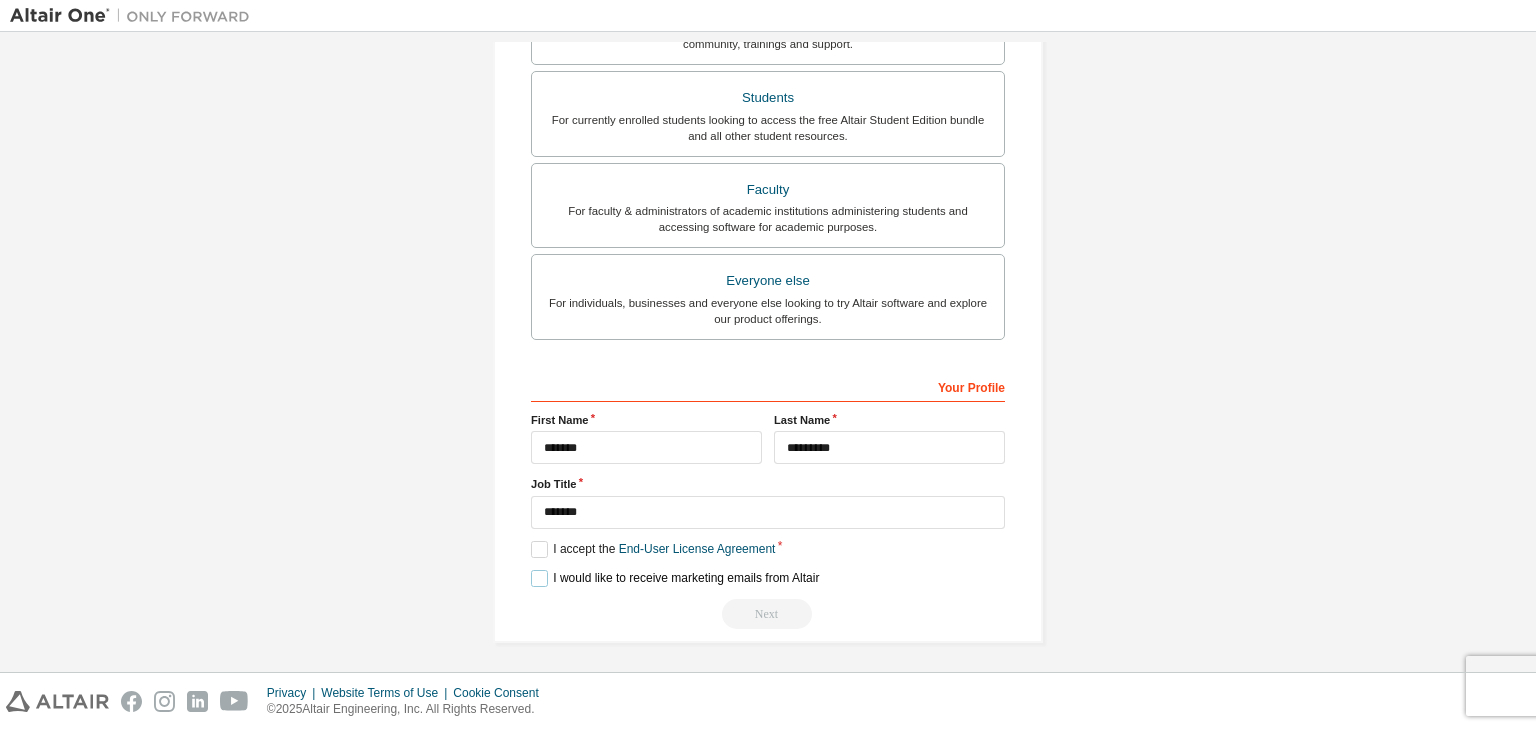 click on "I would like to receive marketing emails from Altair" at bounding box center [675, 578] 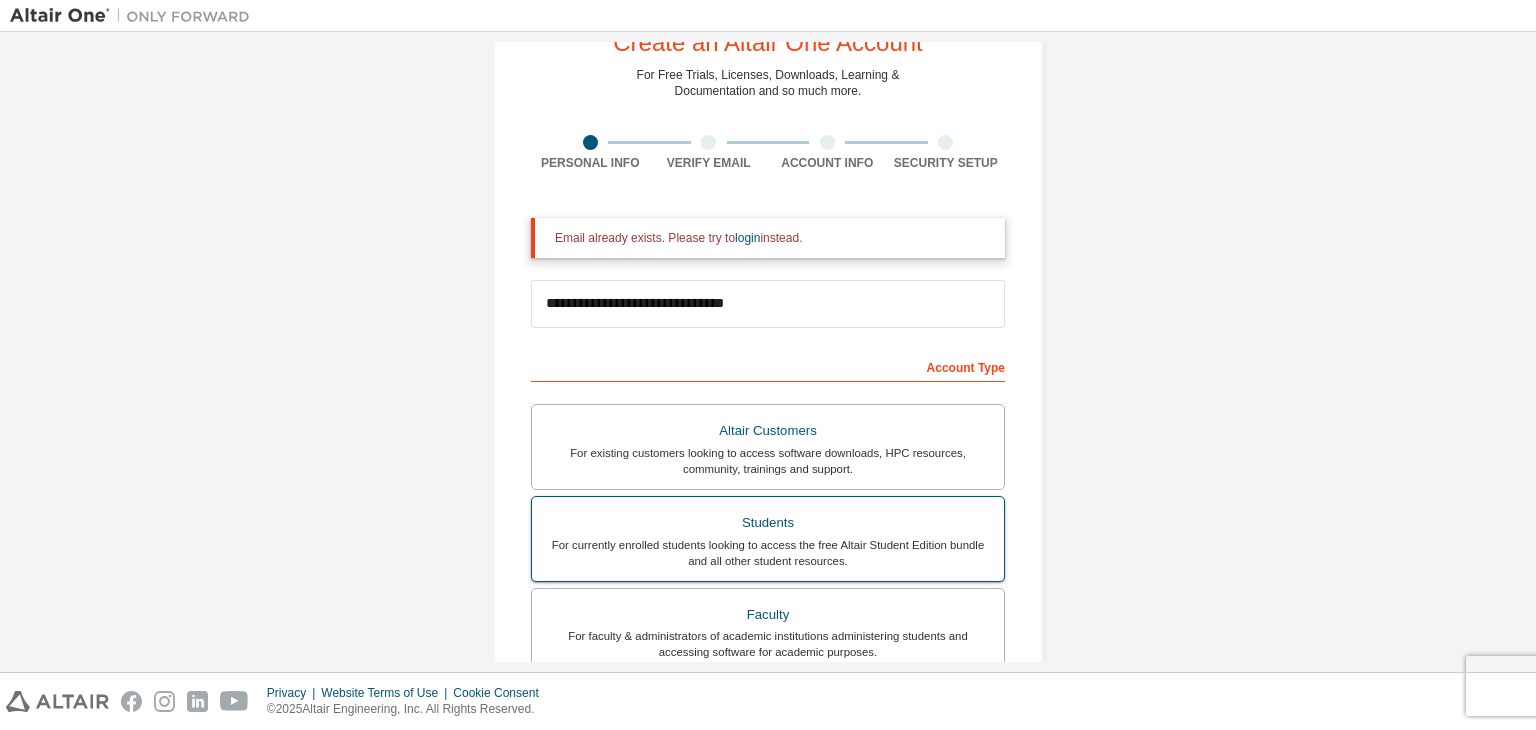 scroll, scrollTop: 74, scrollLeft: 0, axis: vertical 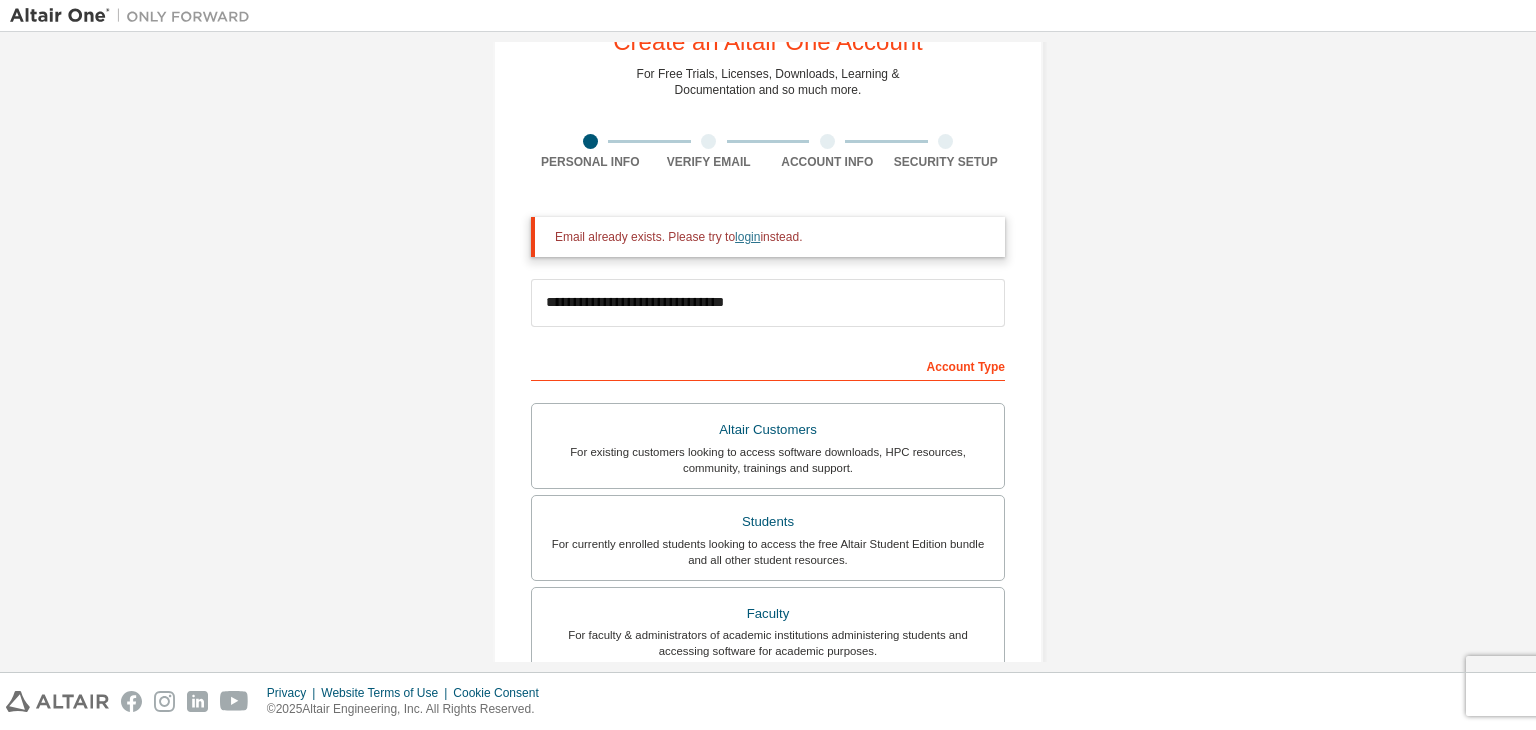 click on "login" at bounding box center [747, 237] 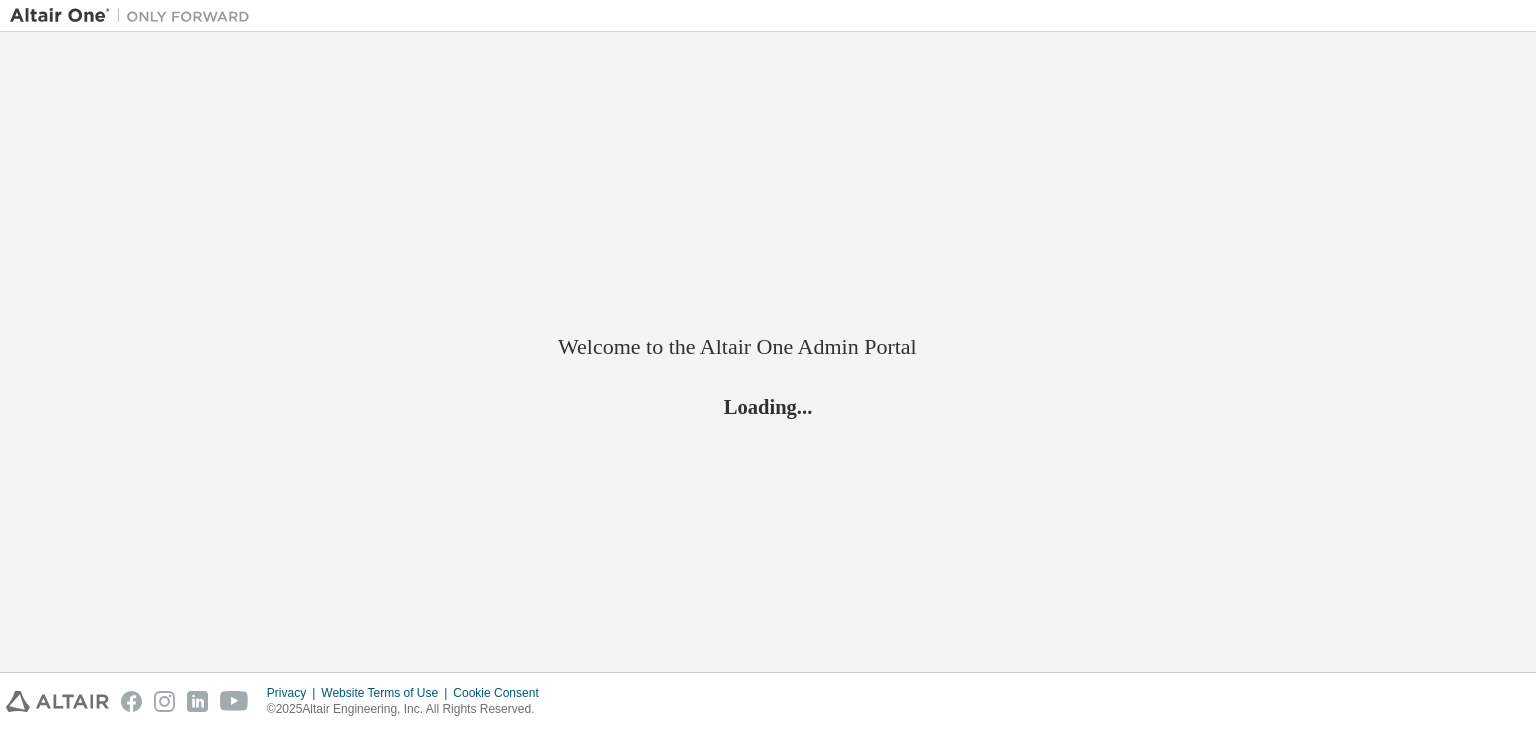 scroll, scrollTop: 0, scrollLeft: 0, axis: both 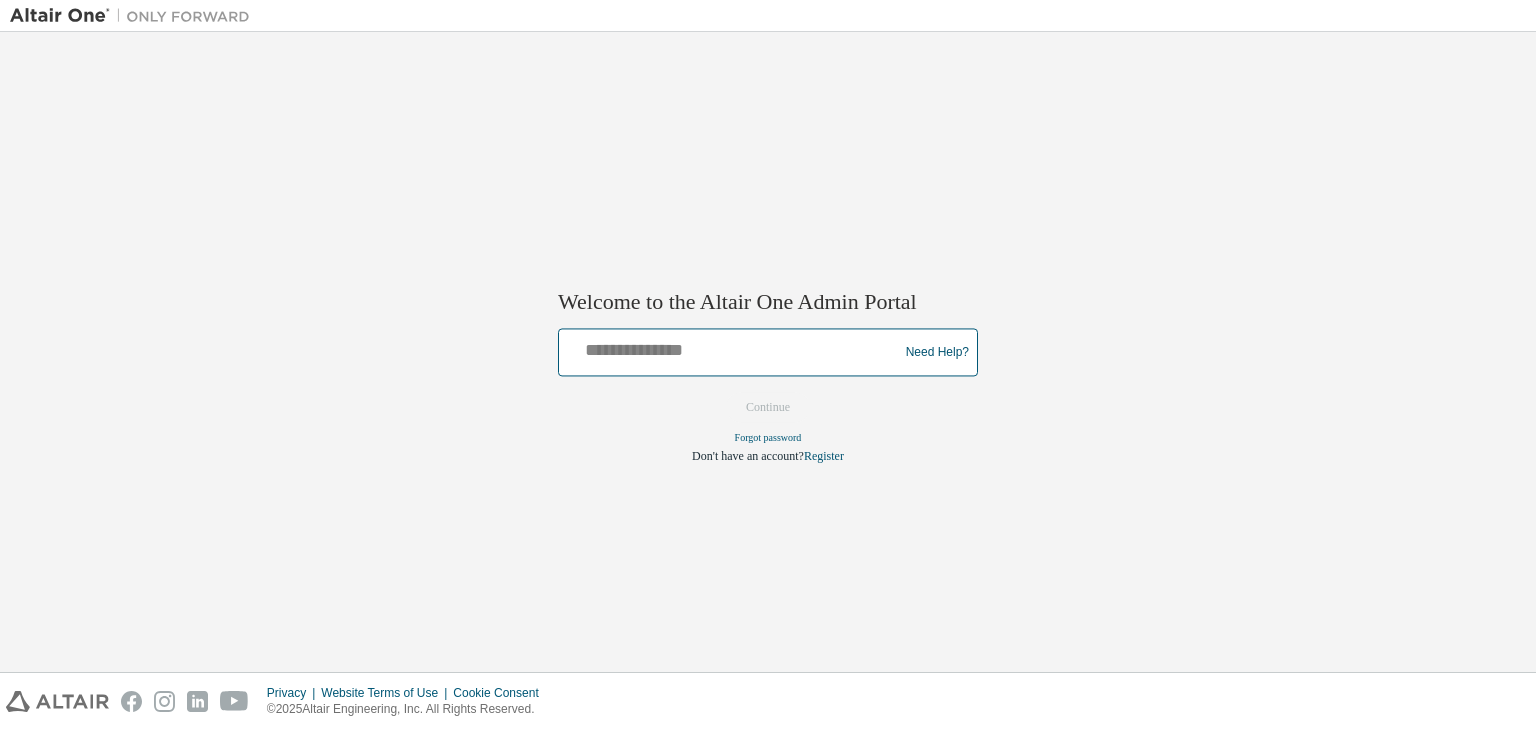 click at bounding box center (731, 348) 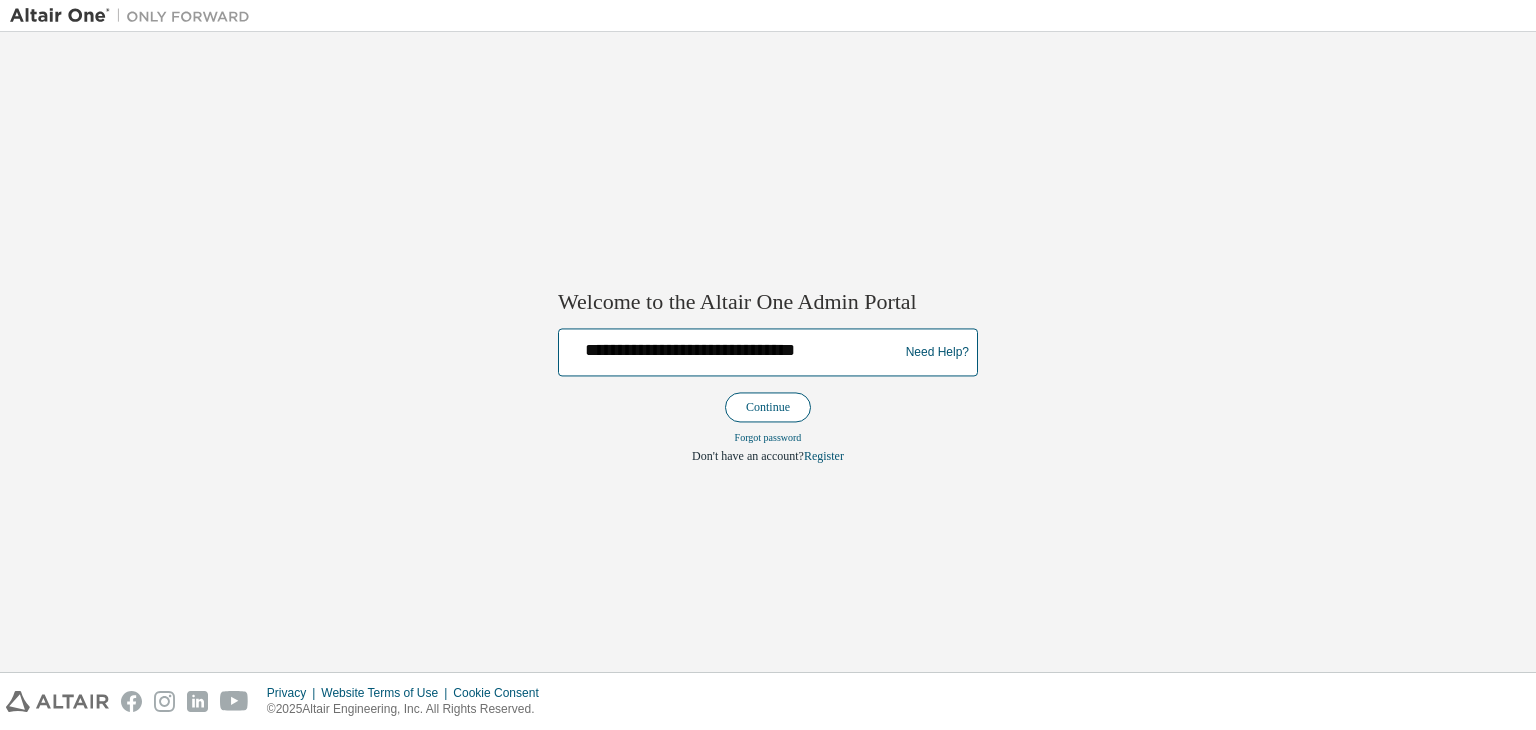 type on "**********" 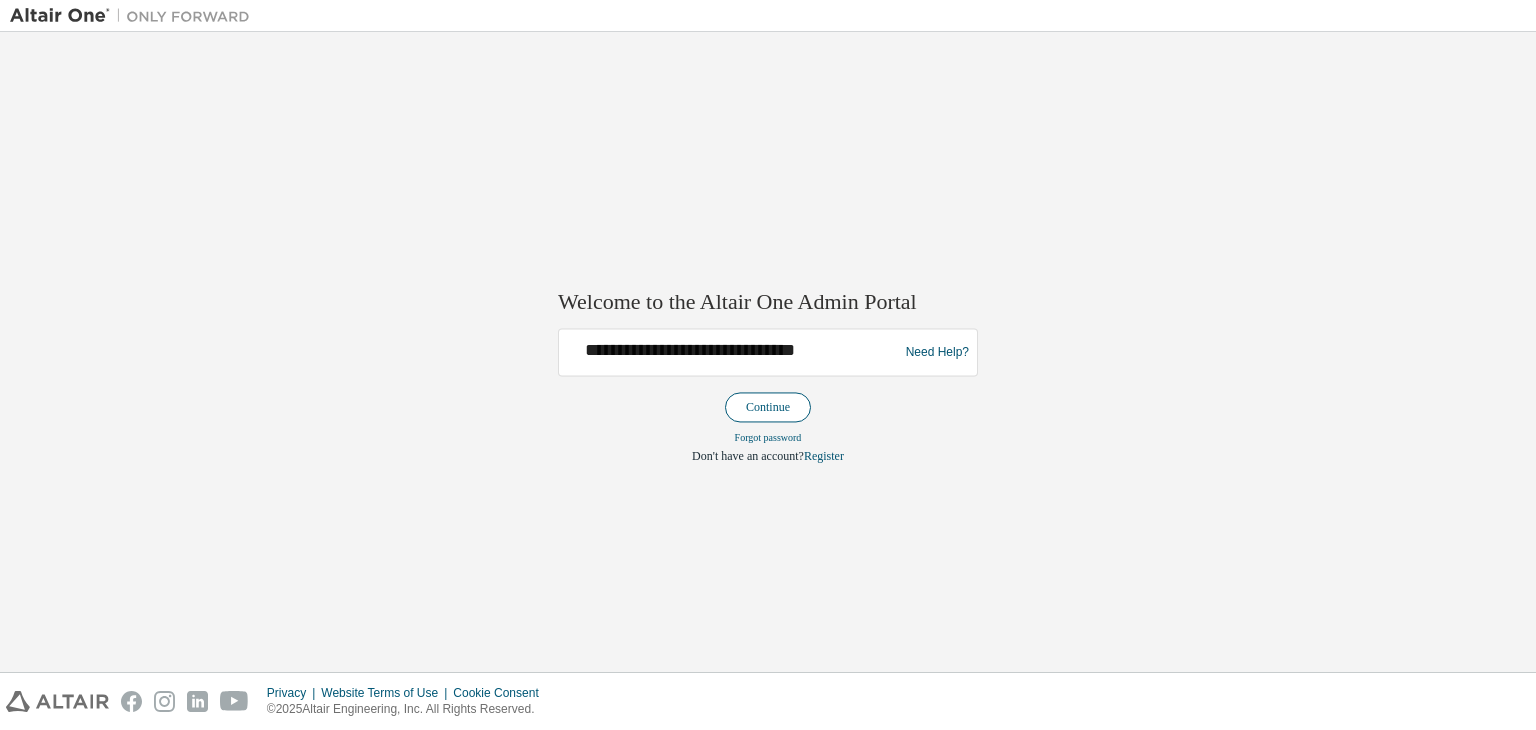 click on "Continue" at bounding box center (768, 408) 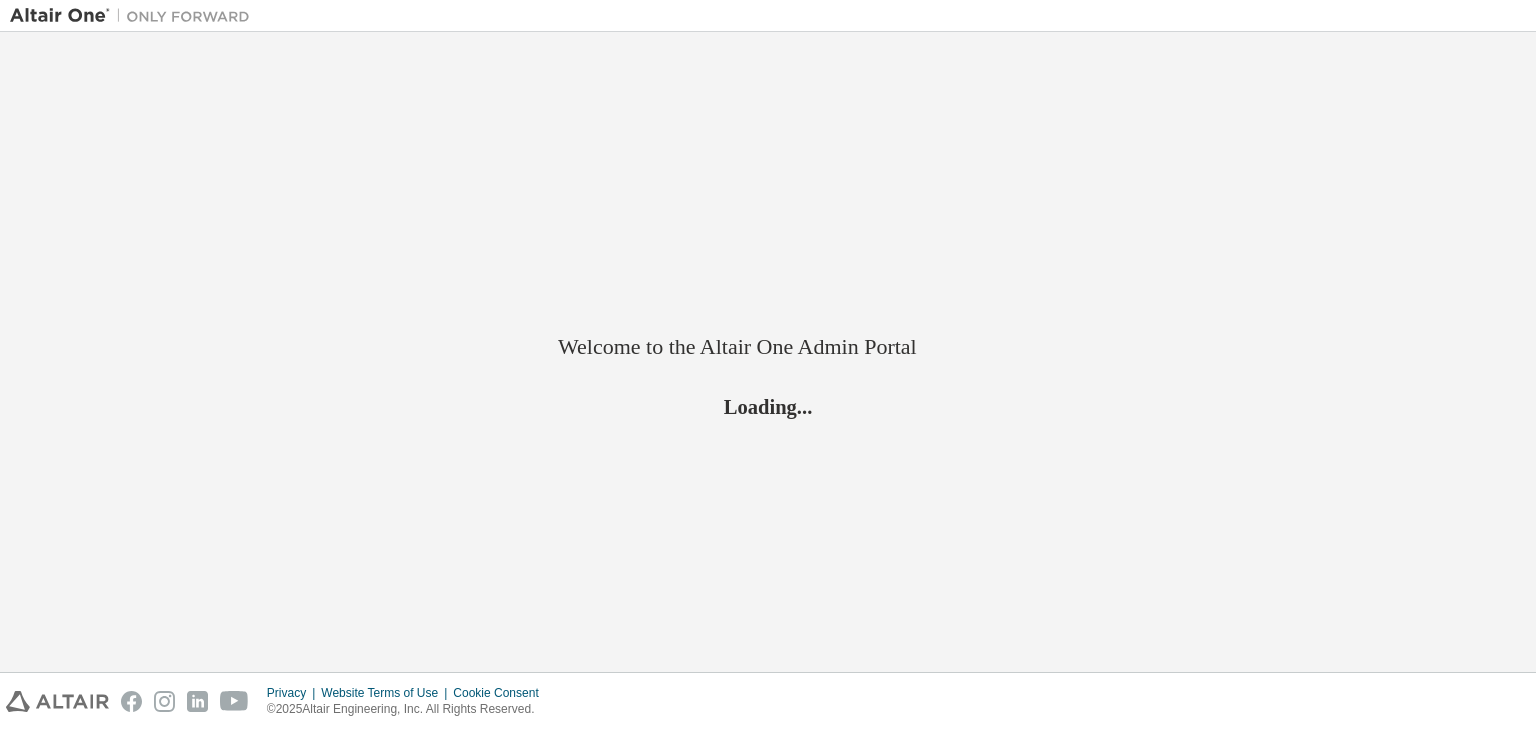 scroll, scrollTop: 0, scrollLeft: 0, axis: both 